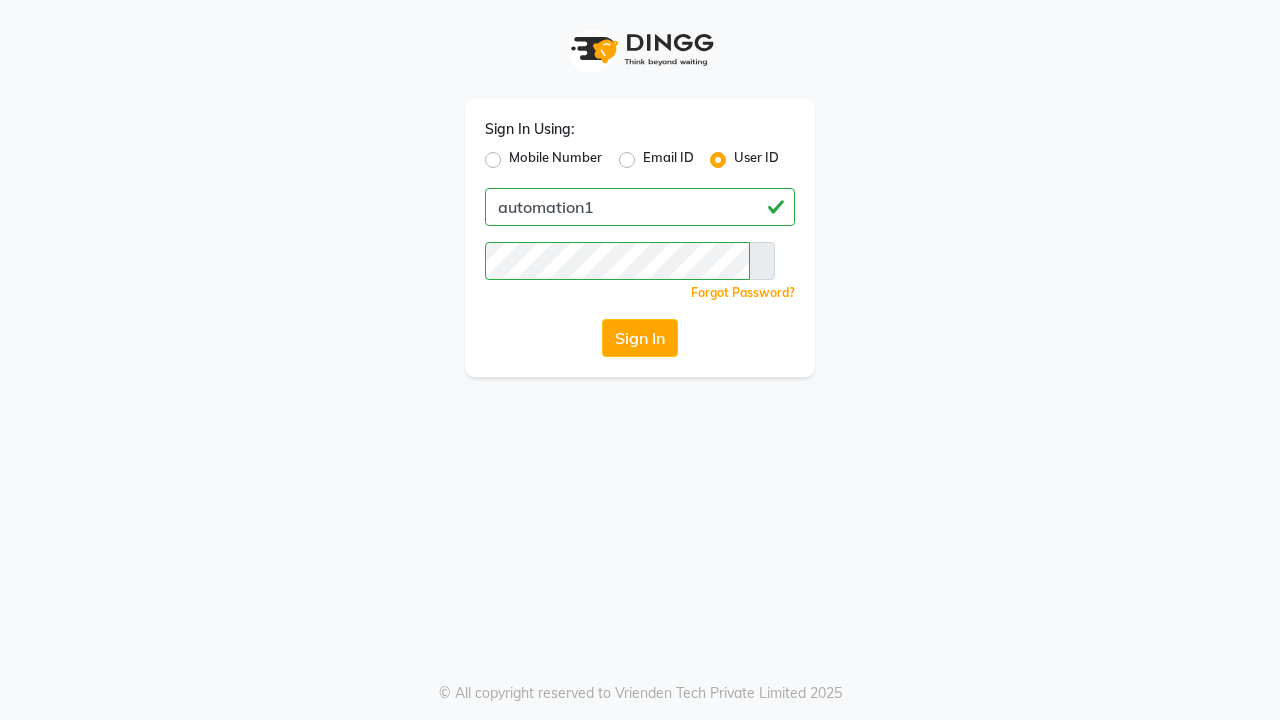scroll, scrollTop: 0, scrollLeft: 0, axis: both 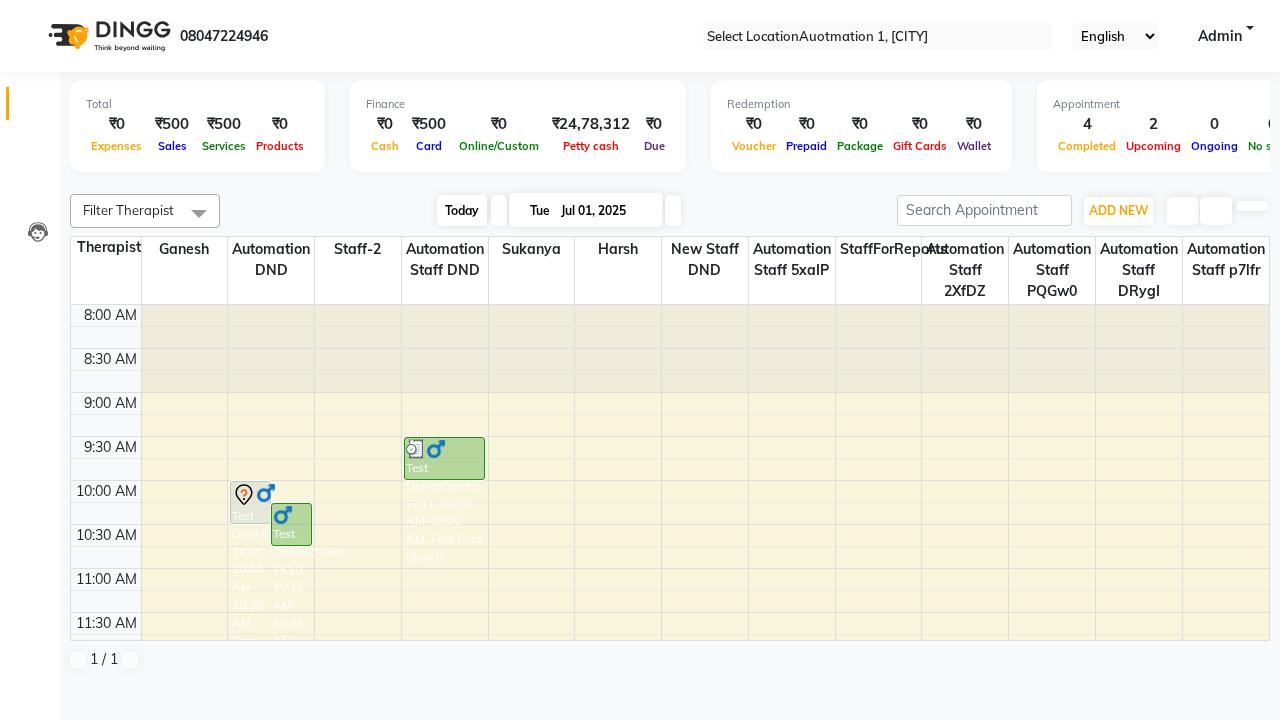 click on "Today" at bounding box center [462, 210] 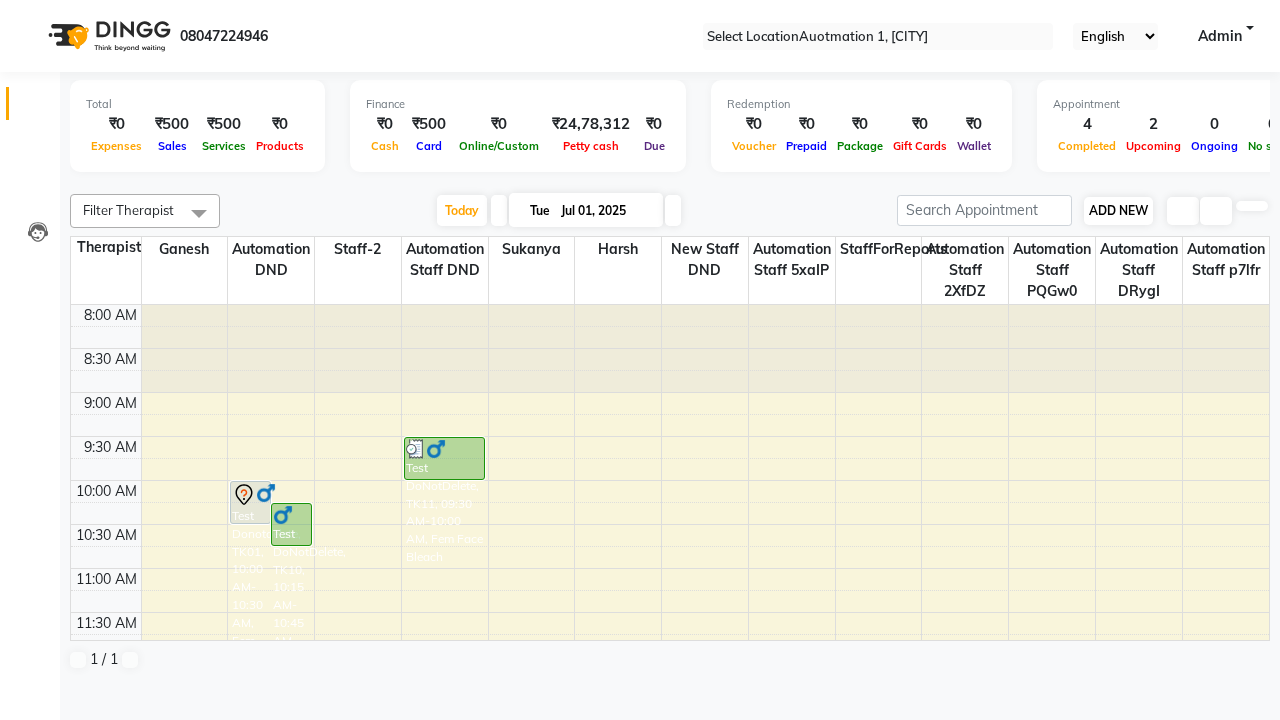 click on "ADD NEW" at bounding box center (1118, 210) 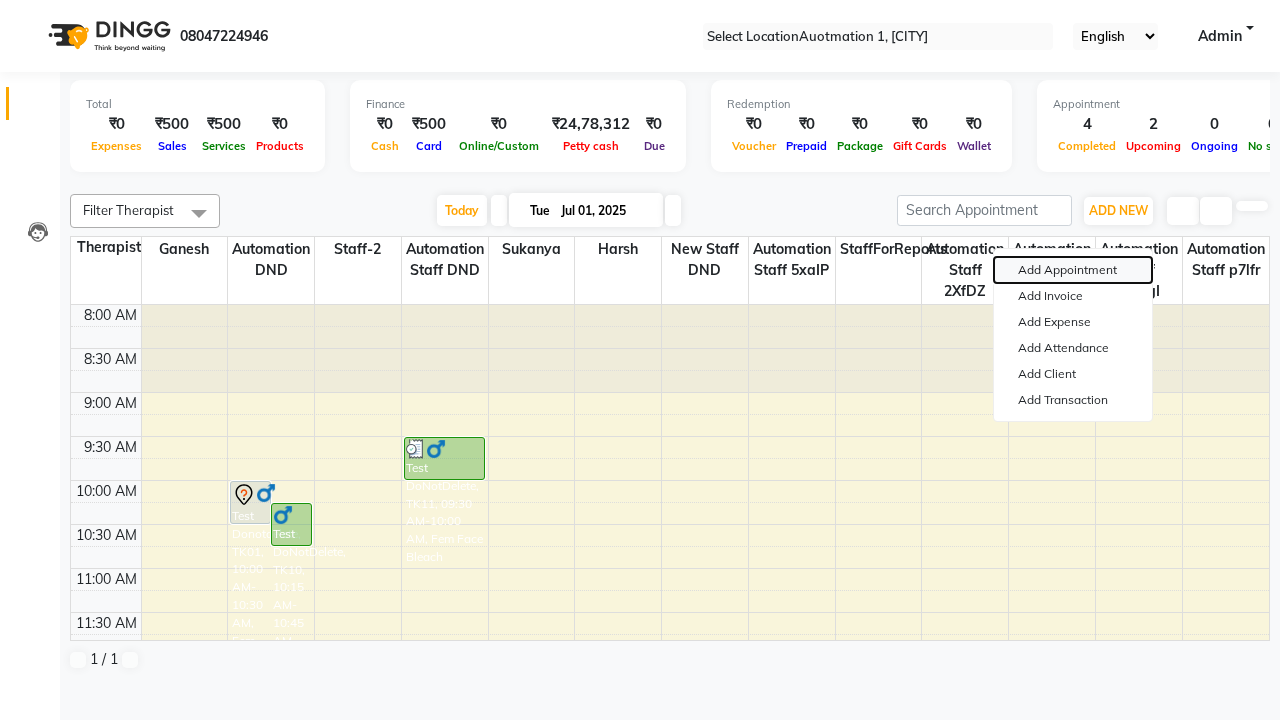 click on "Add Appointment" at bounding box center [1073, 270] 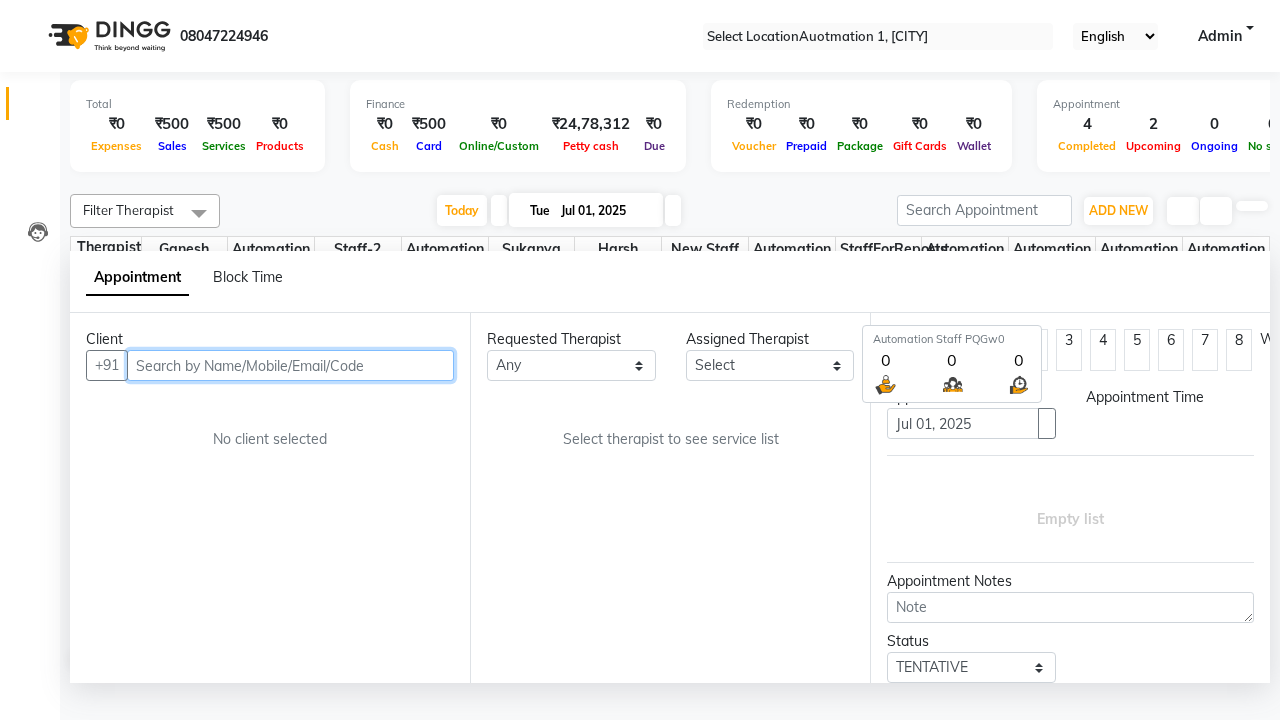 scroll, scrollTop: 1, scrollLeft: 0, axis: vertical 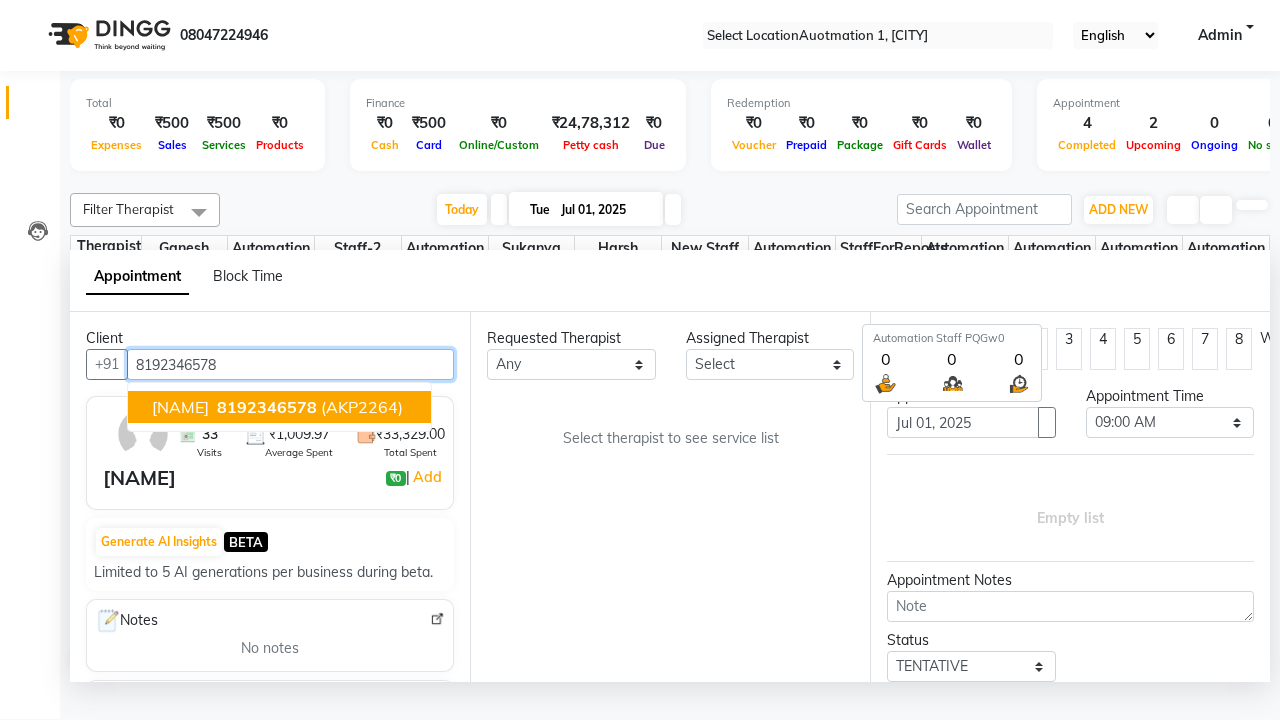 click on "8192346578" at bounding box center (267, 407) 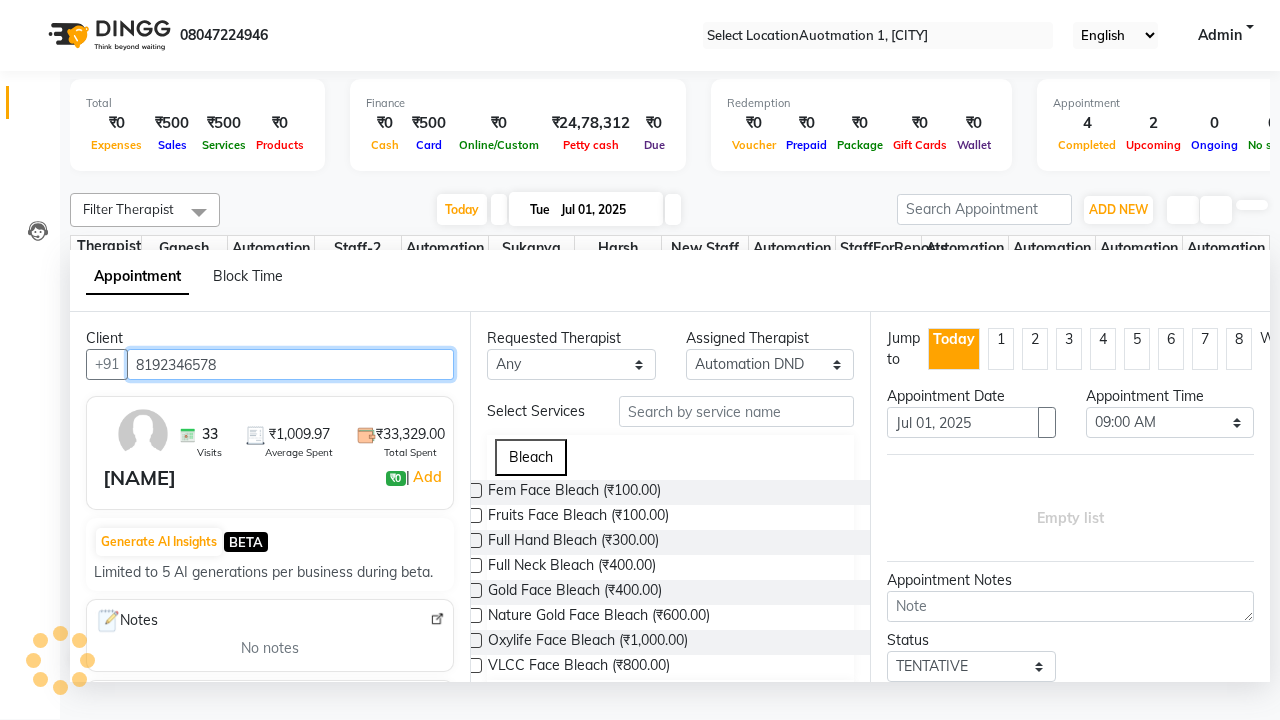 scroll, scrollTop: 0, scrollLeft: 0, axis: both 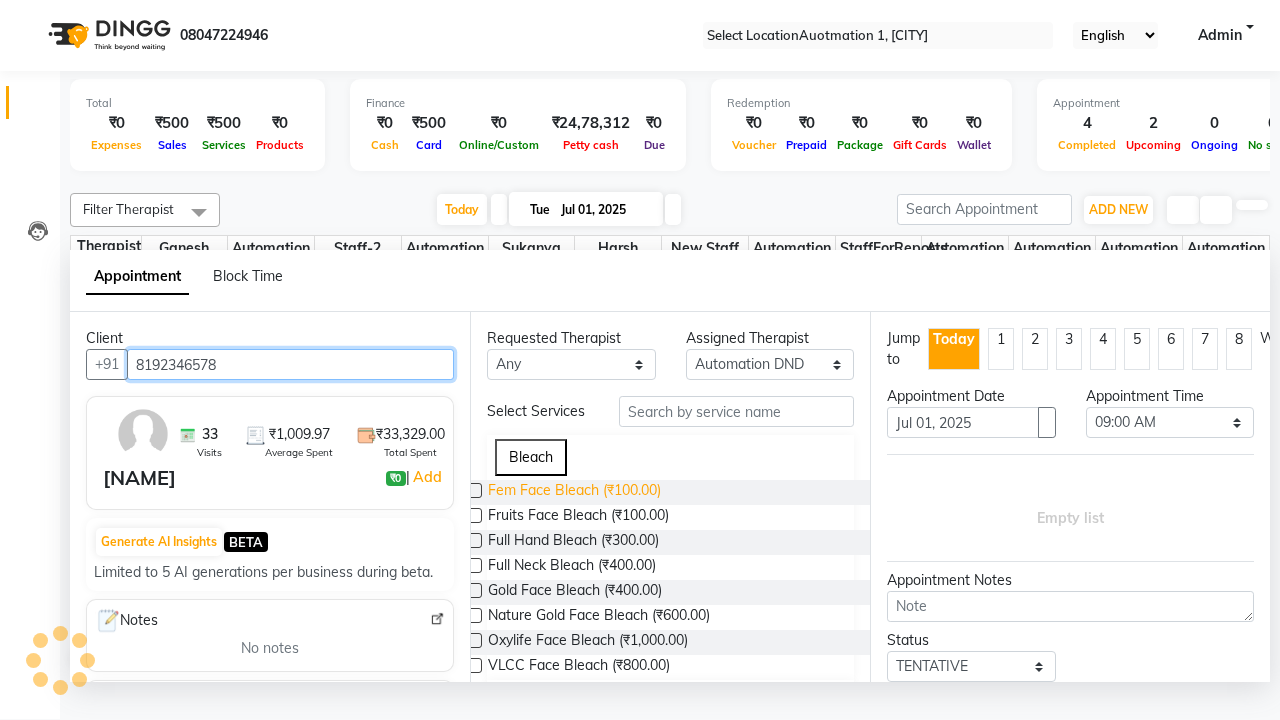 type on "8192346578" 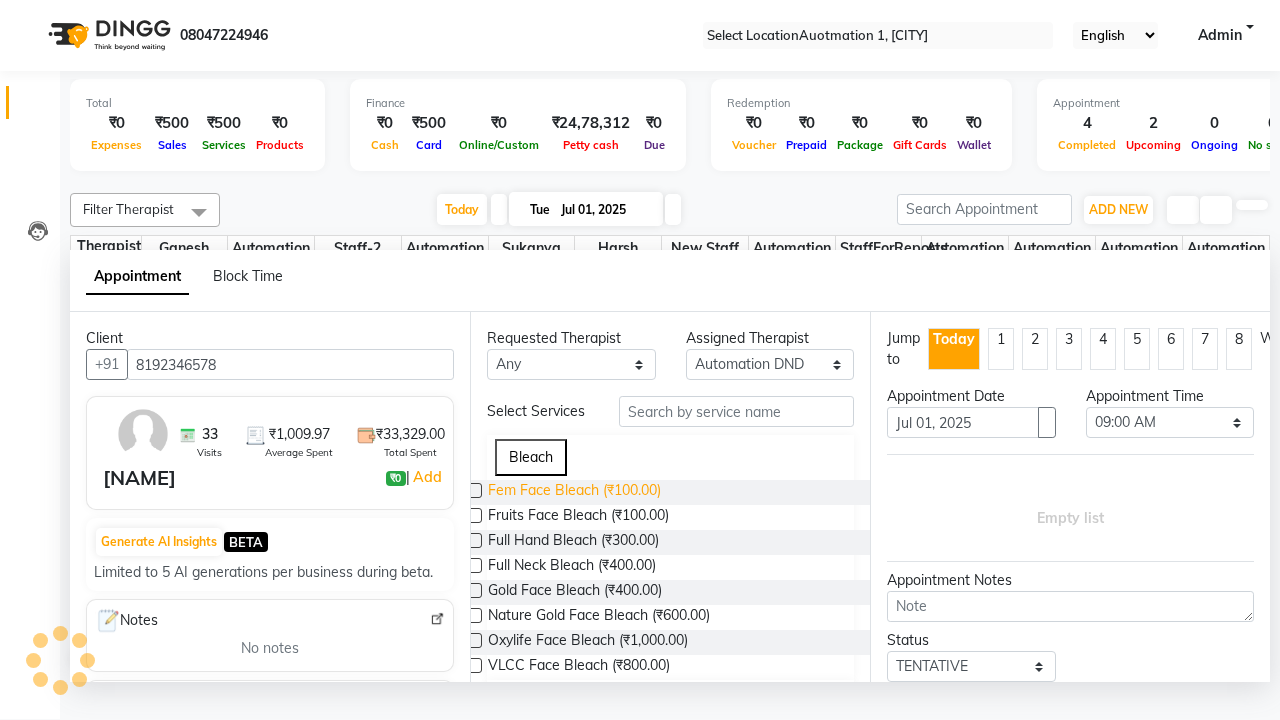 click on "Fem Face Bleach (₹100.00)" at bounding box center (574, 492) 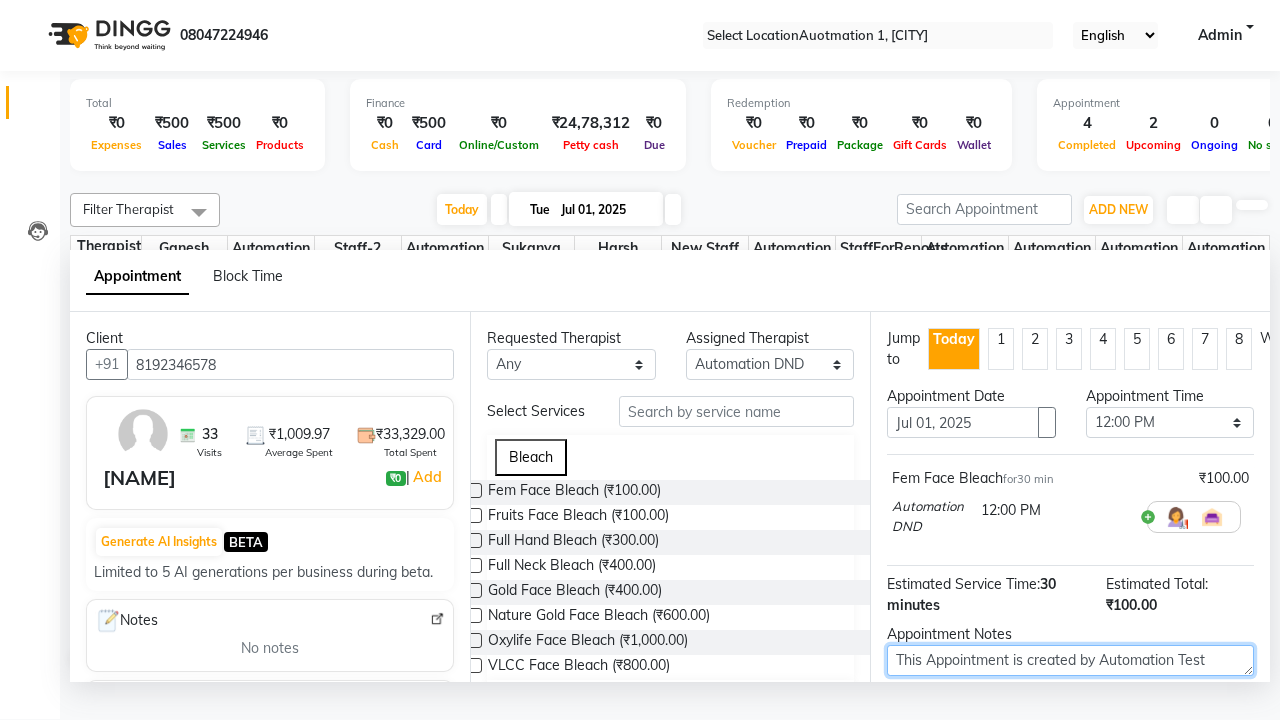 type on "This Appointment is created by Automation Test" 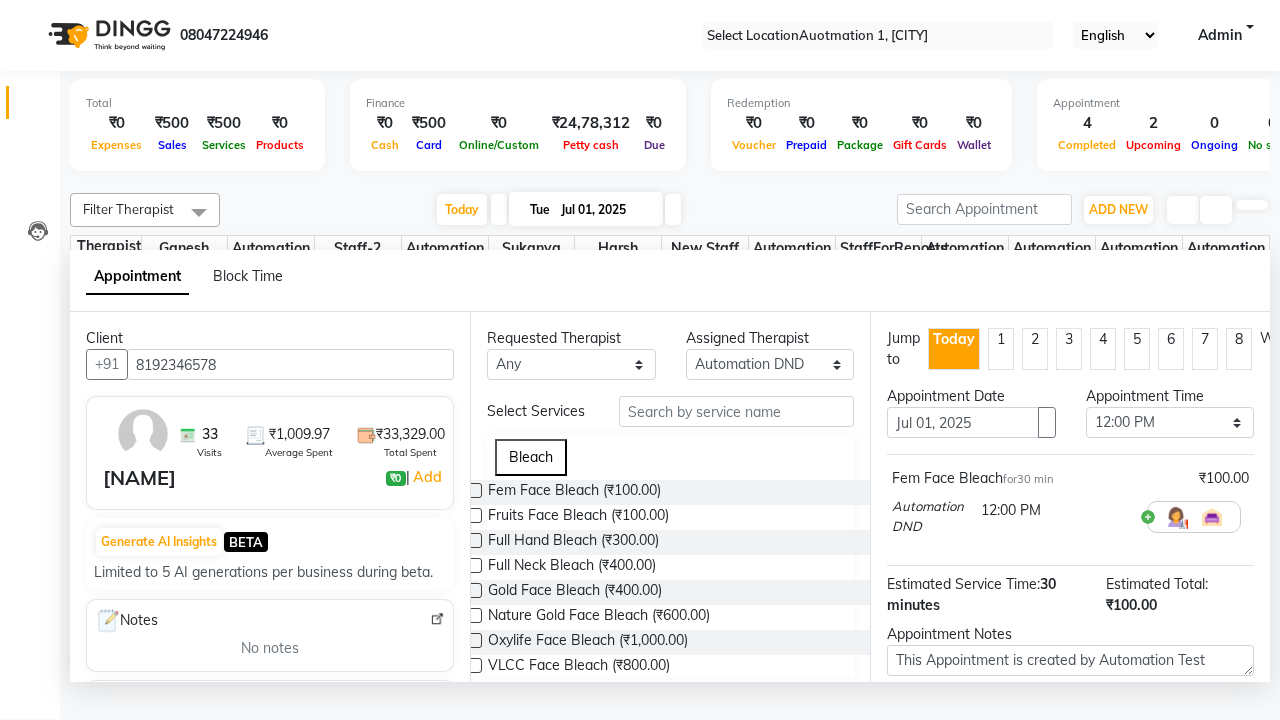 click at bounding box center (1097, 787) 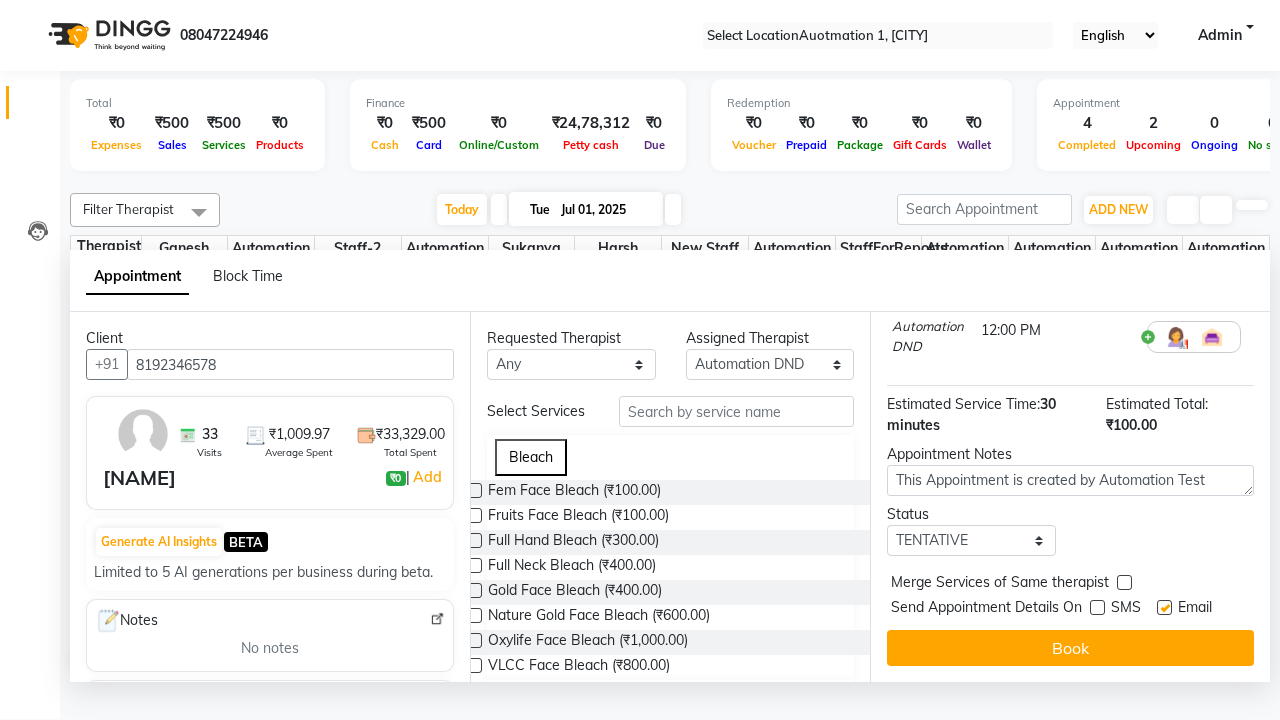 click at bounding box center [1164, 607] 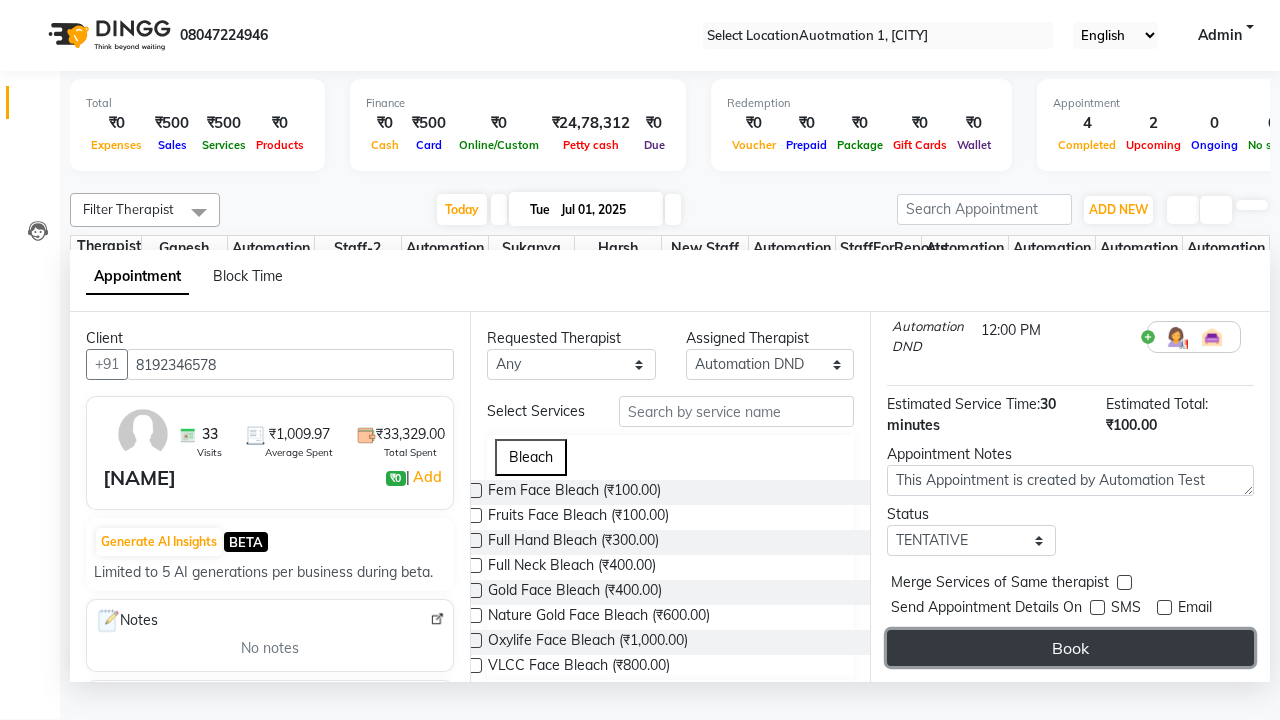 click on "Book" at bounding box center (1070, 648) 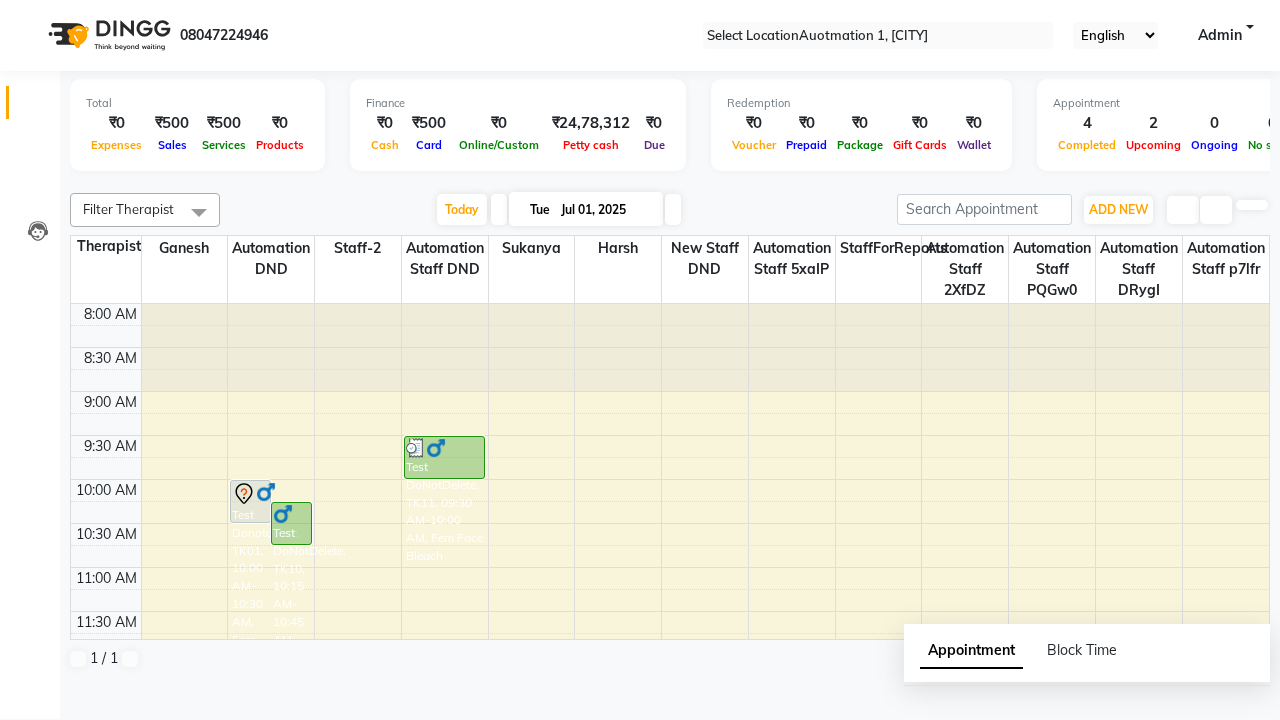 scroll, scrollTop: 0, scrollLeft: 0, axis: both 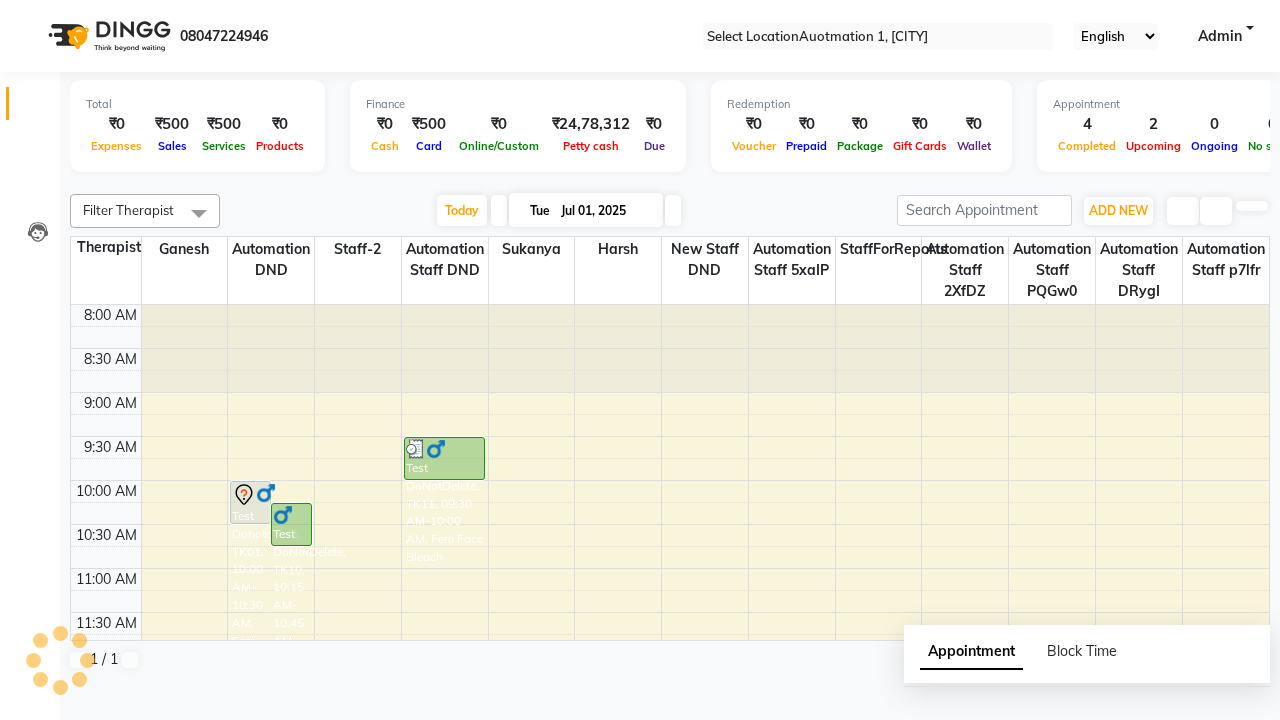 click on "Success" at bounding box center (640, 751) 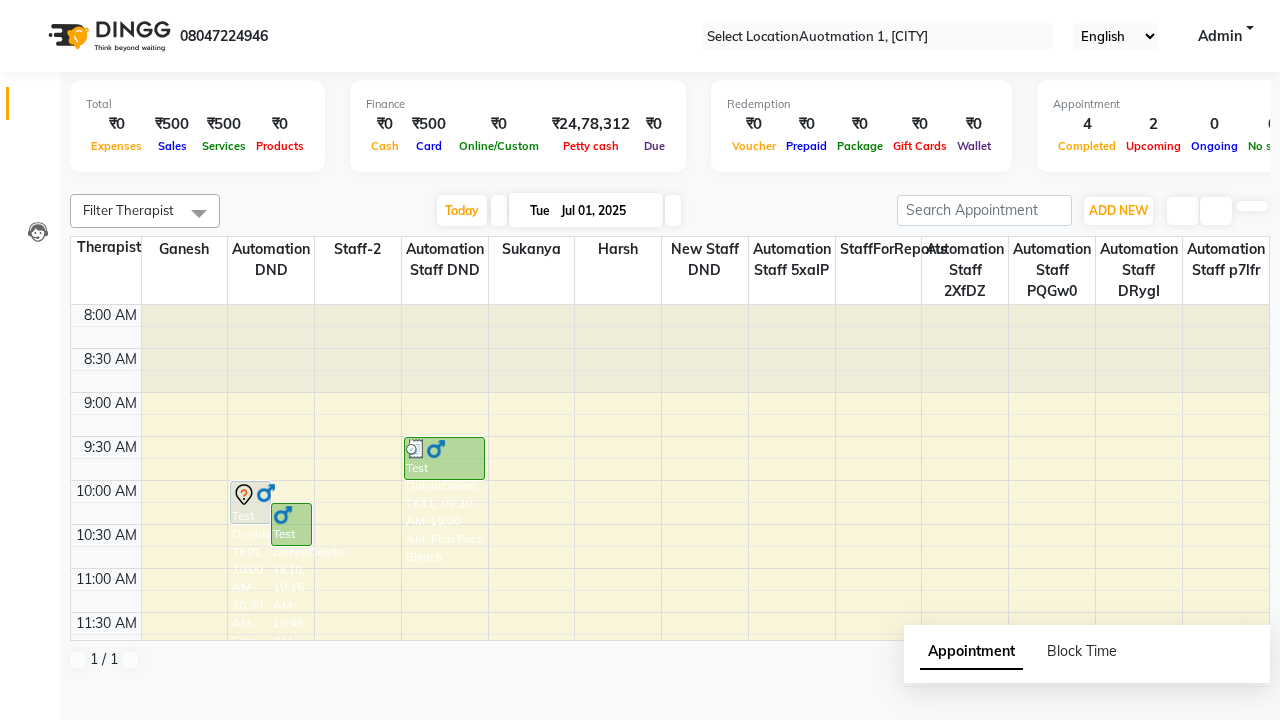click at bounding box center [199, 213] 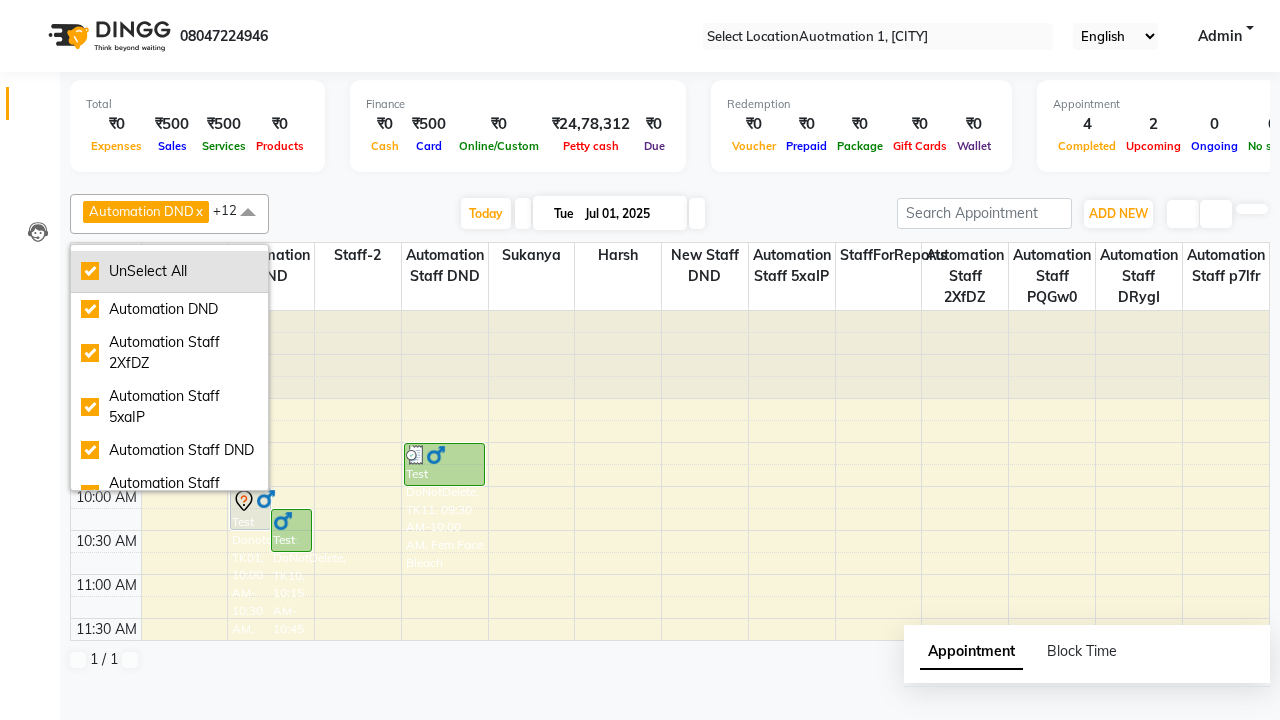 click on "UnSelect All" at bounding box center [169, 271] 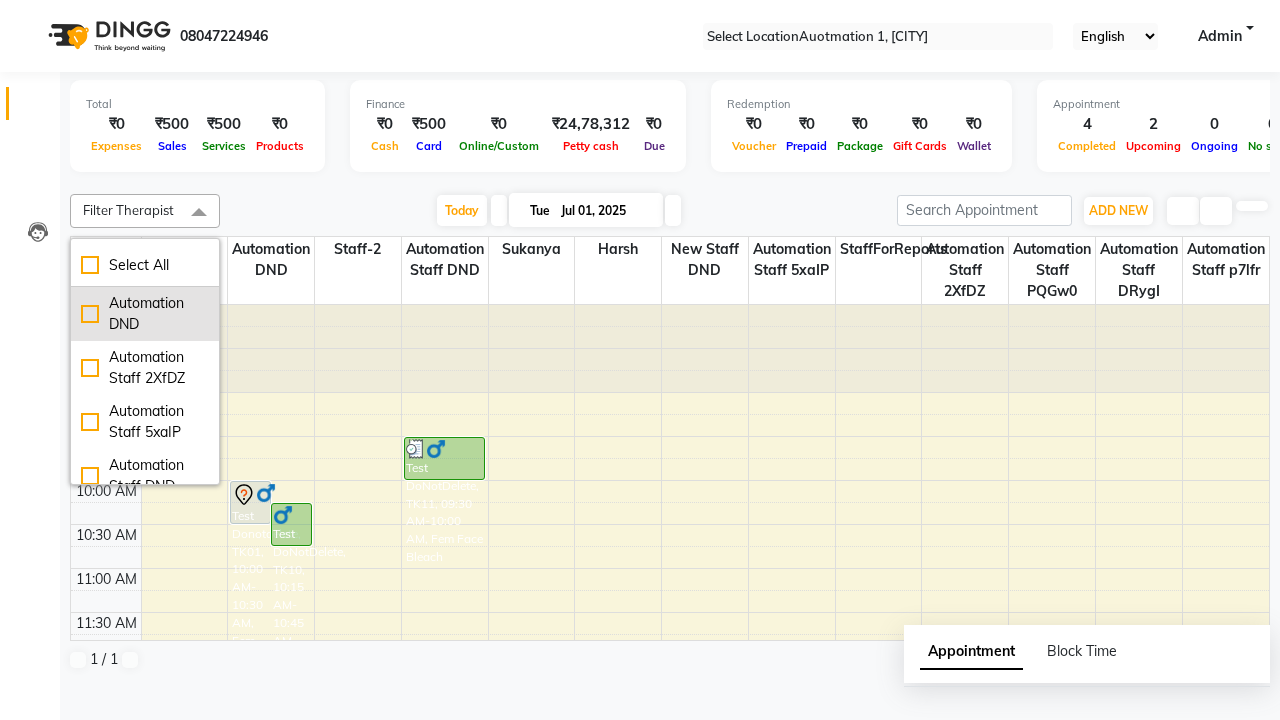 click on "Automation DND" at bounding box center (145, 314) 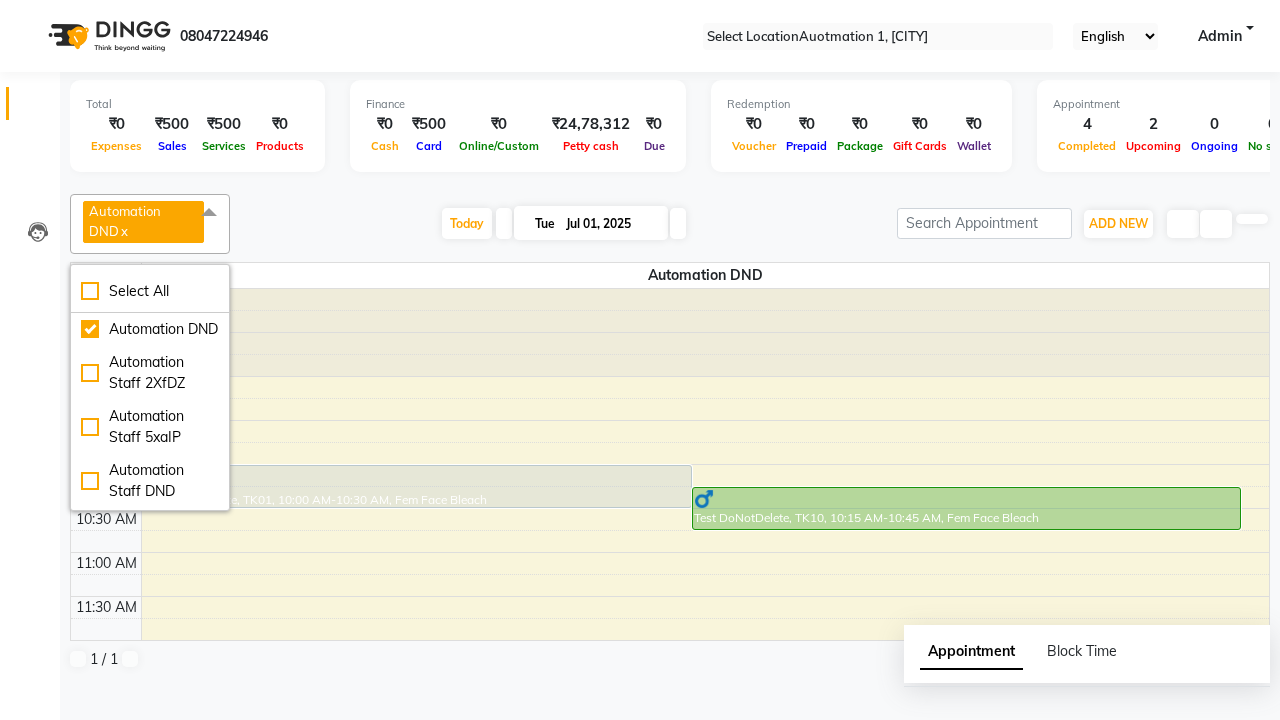 click at bounding box center (209, 213) 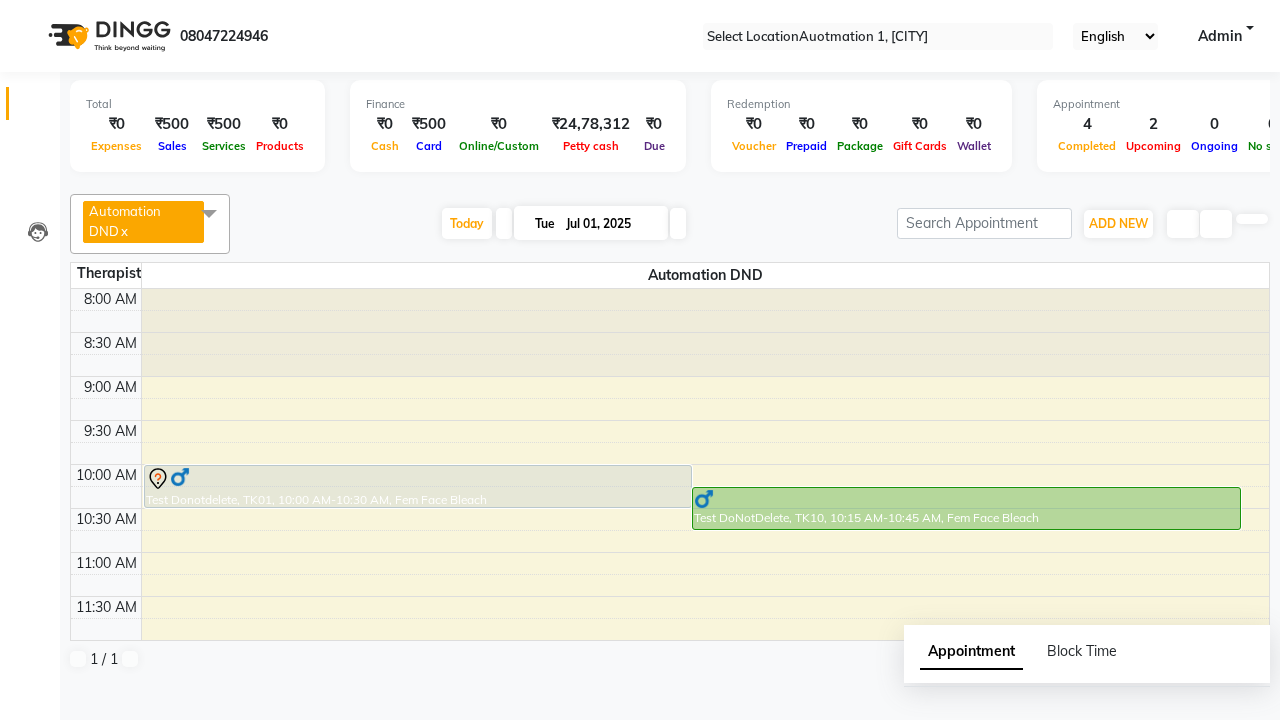 click at bounding box center [418, 479] 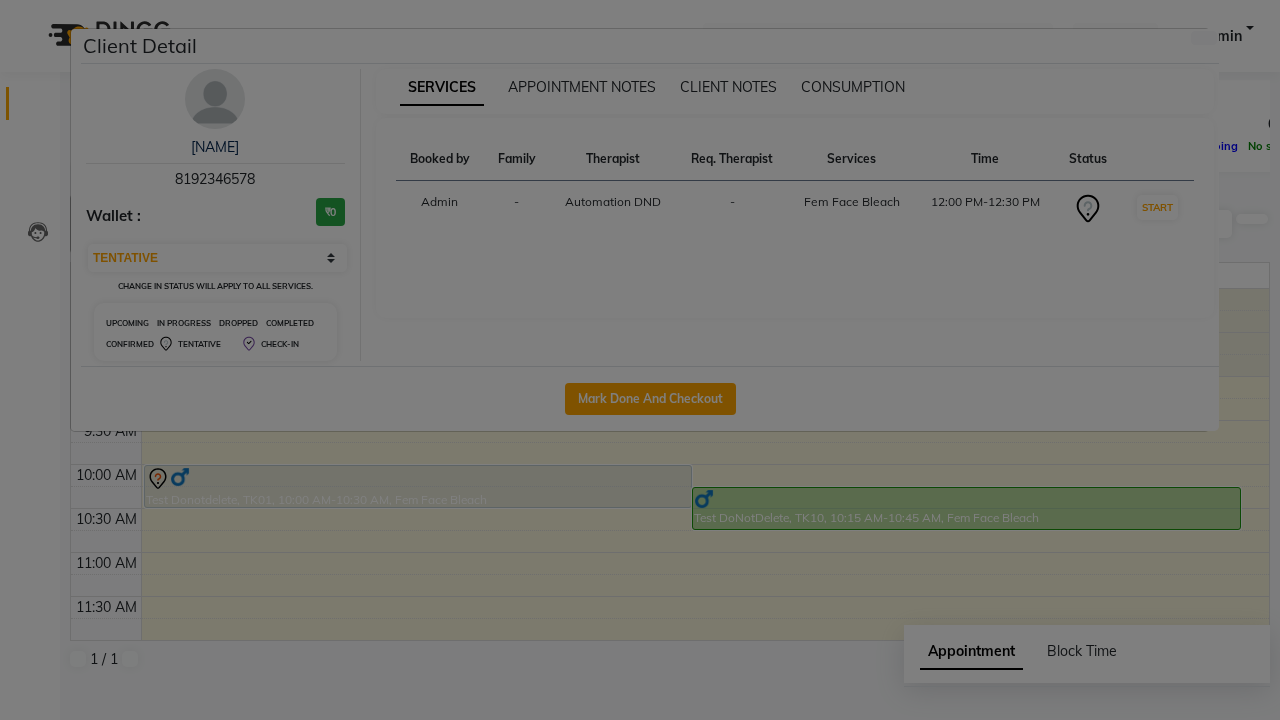 scroll, scrollTop: 198, scrollLeft: 0, axis: vertical 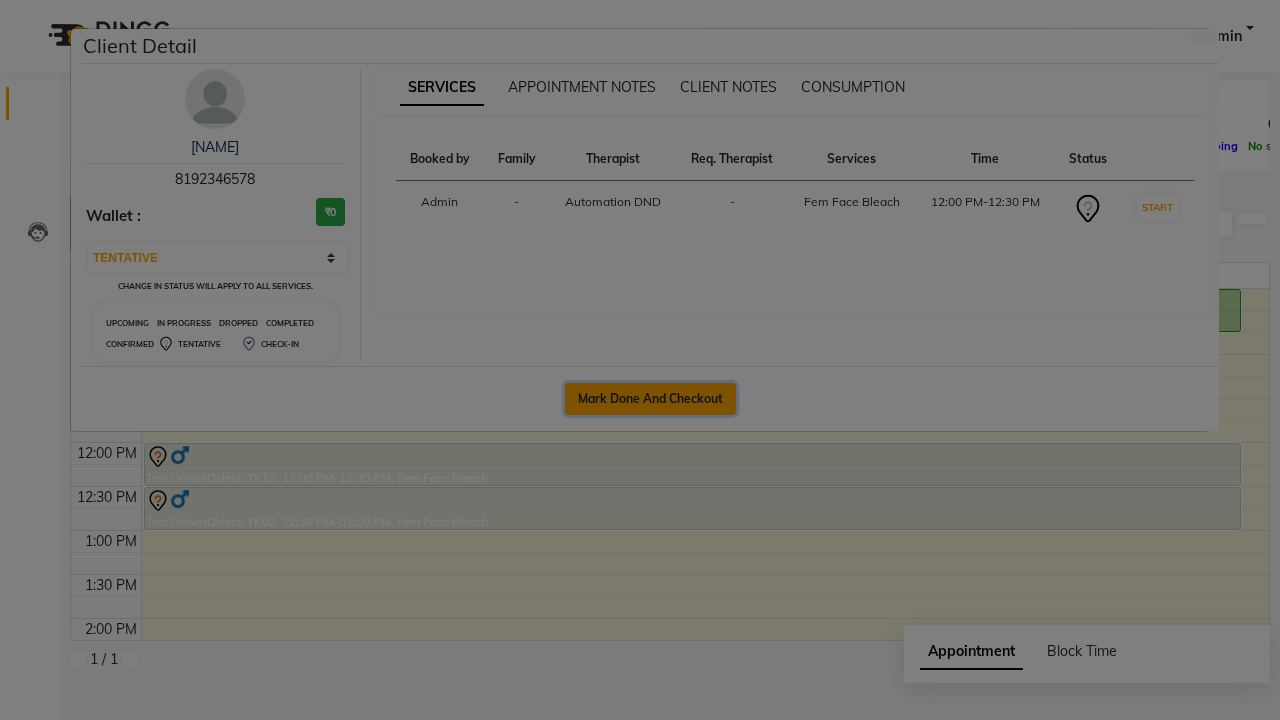 click on "Mark Done And Checkout" at bounding box center [650, 399] 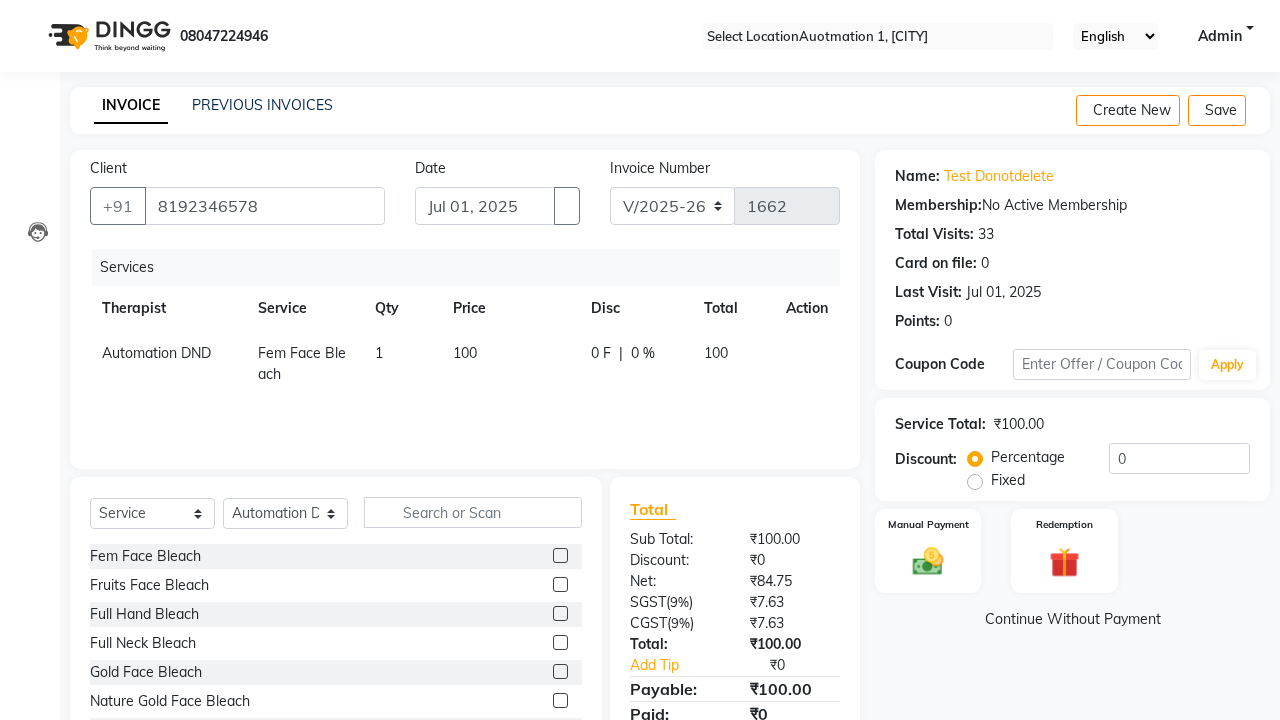 click at bounding box center [560, 613] 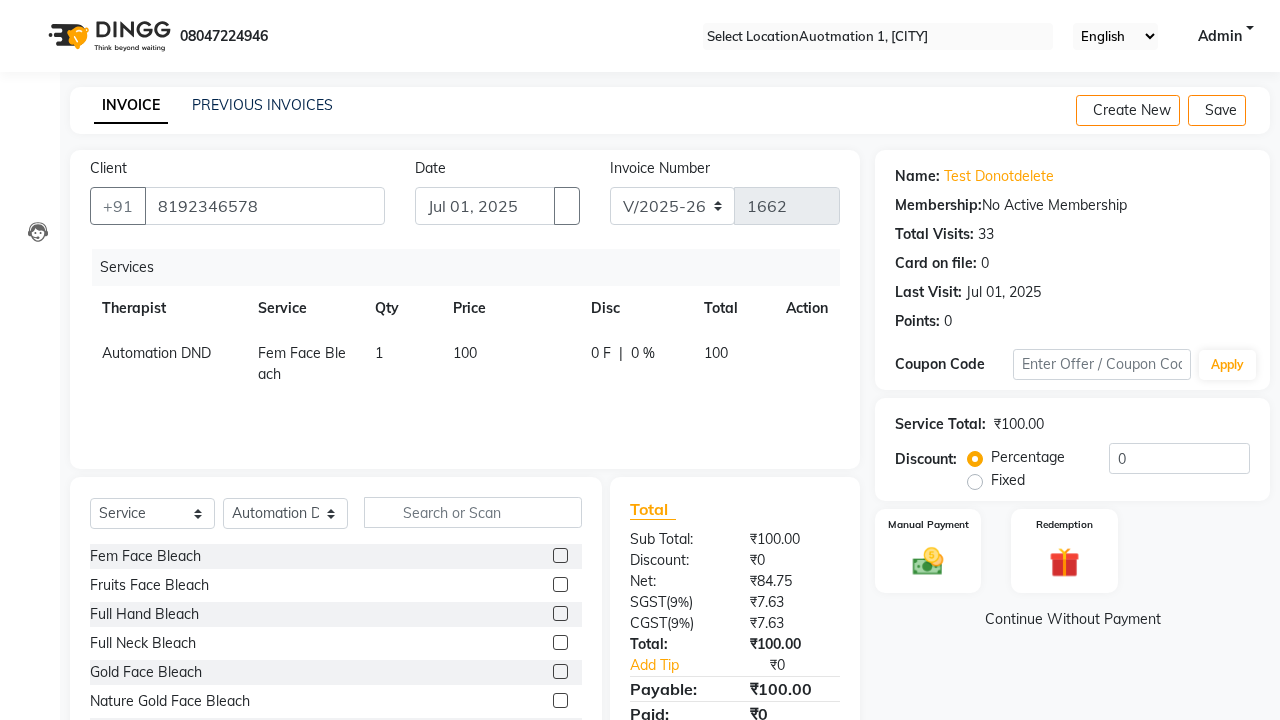 click at bounding box center [559, 614] 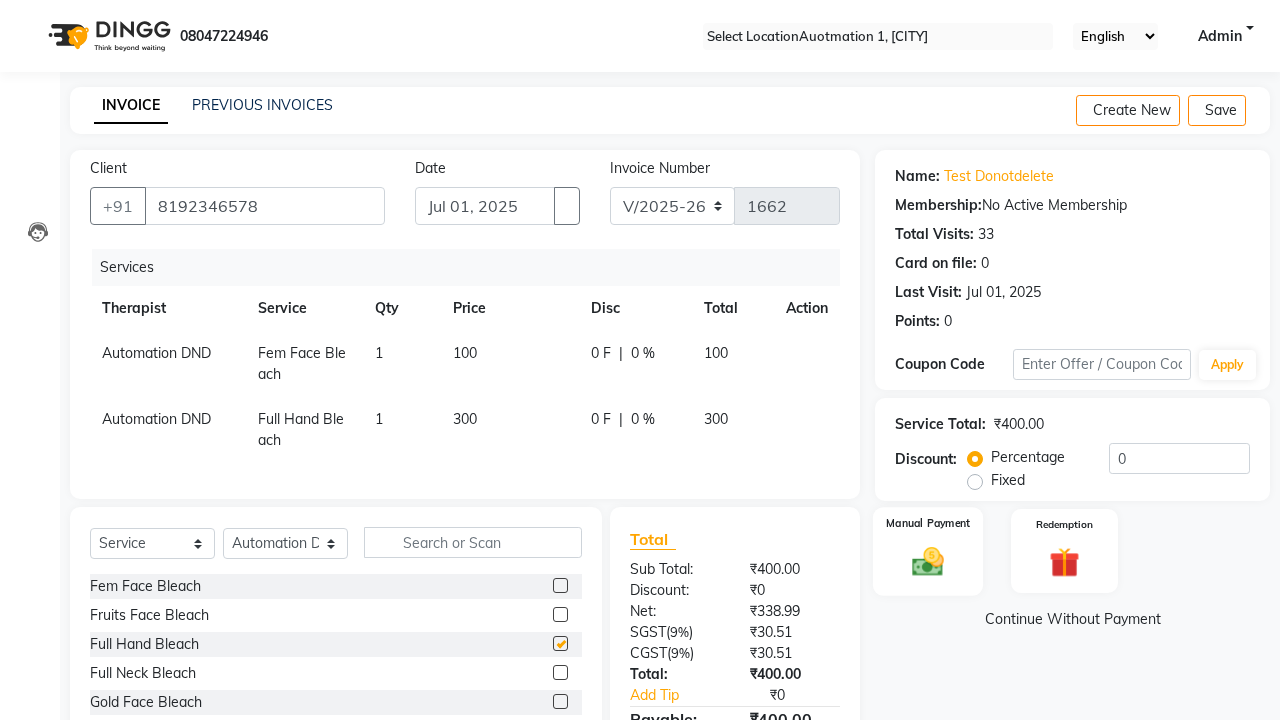 click at bounding box center [928, 561] 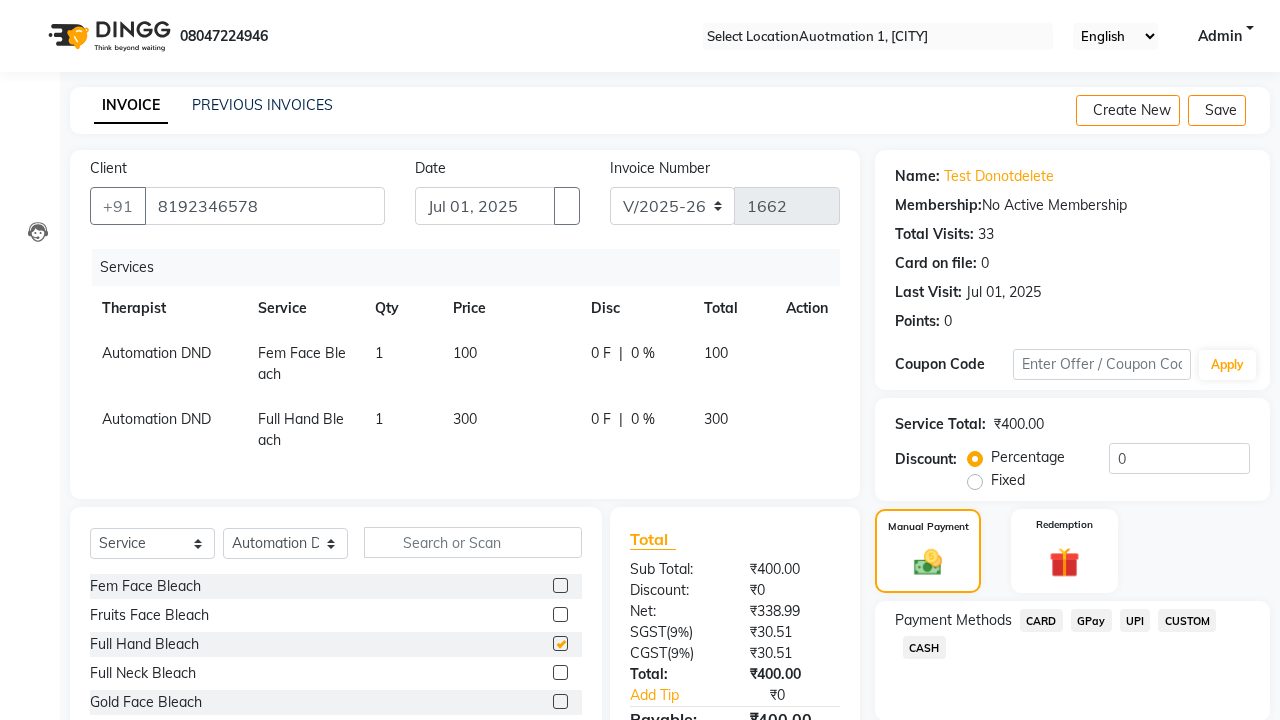 click on "CARD" at bounding box center [1041, 620] 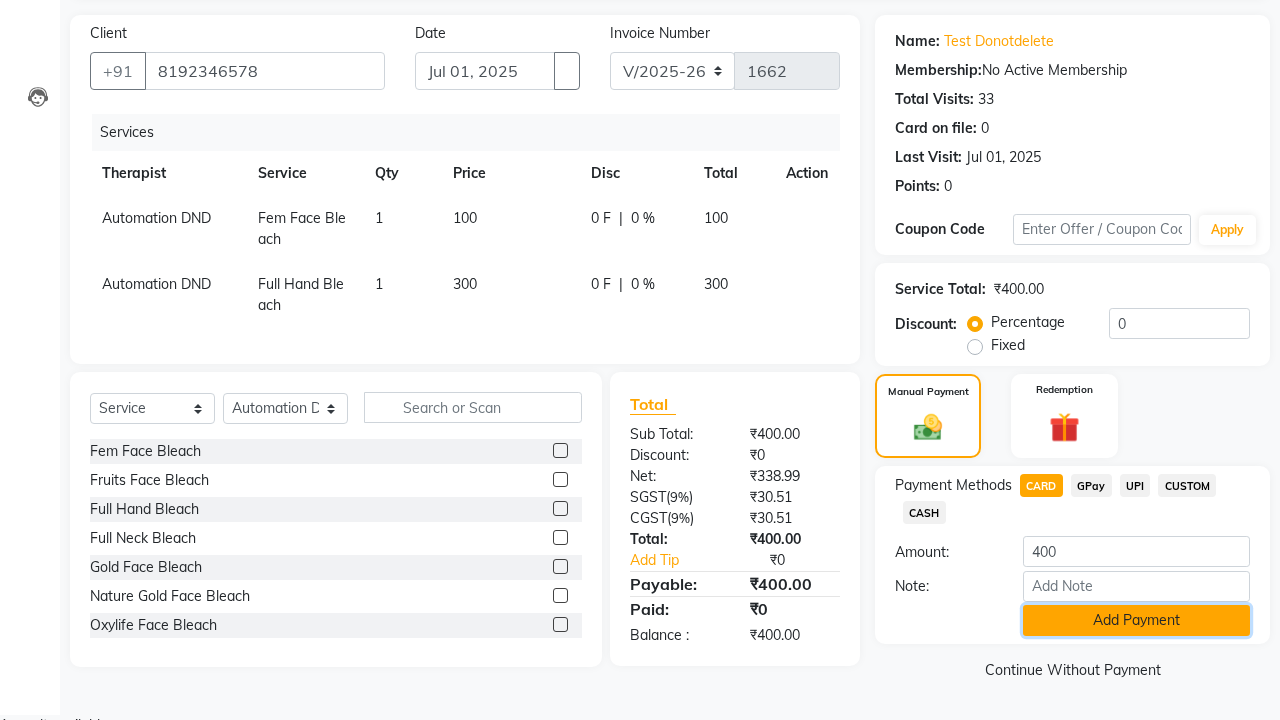click on "Add Payment" at bounding box center [1136, 620] 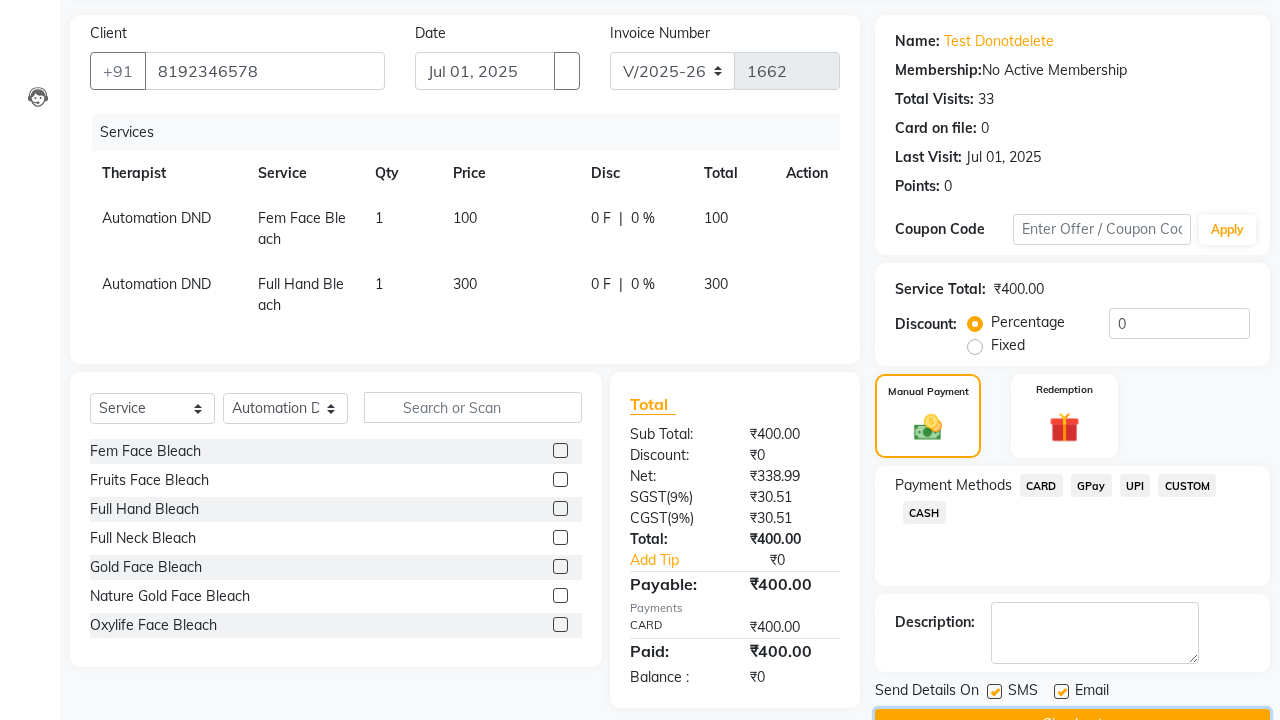 click on "Checkout" at bounding box center (1072, 724) 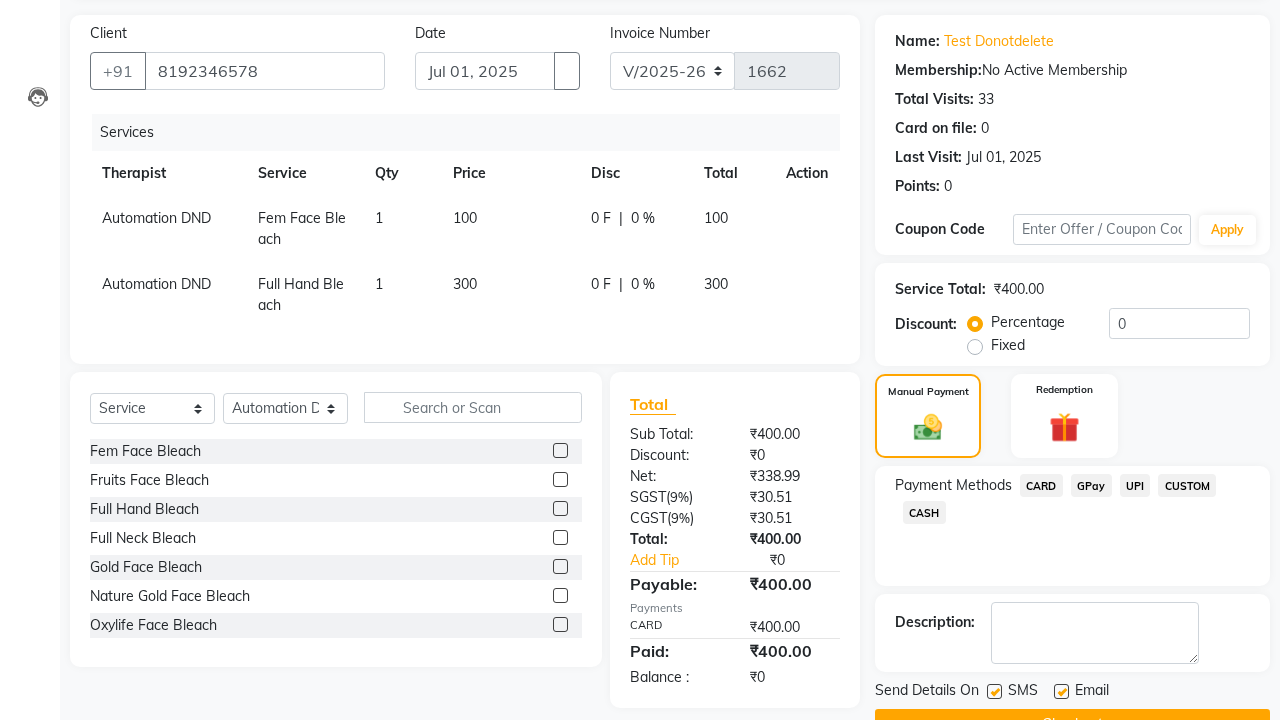 scroll, scrollTop: 162, scrollLeft: 0, axis: vertical 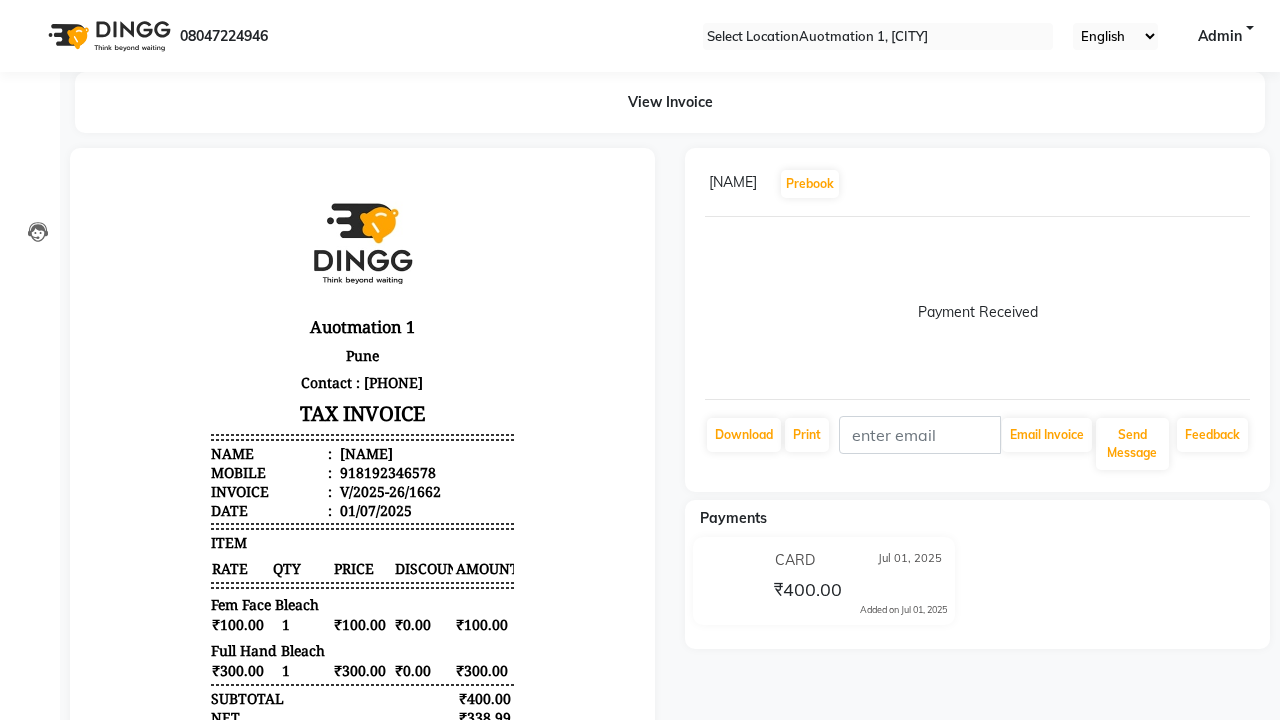 click on "Bill created successfully." at bounding box center [640, 957] 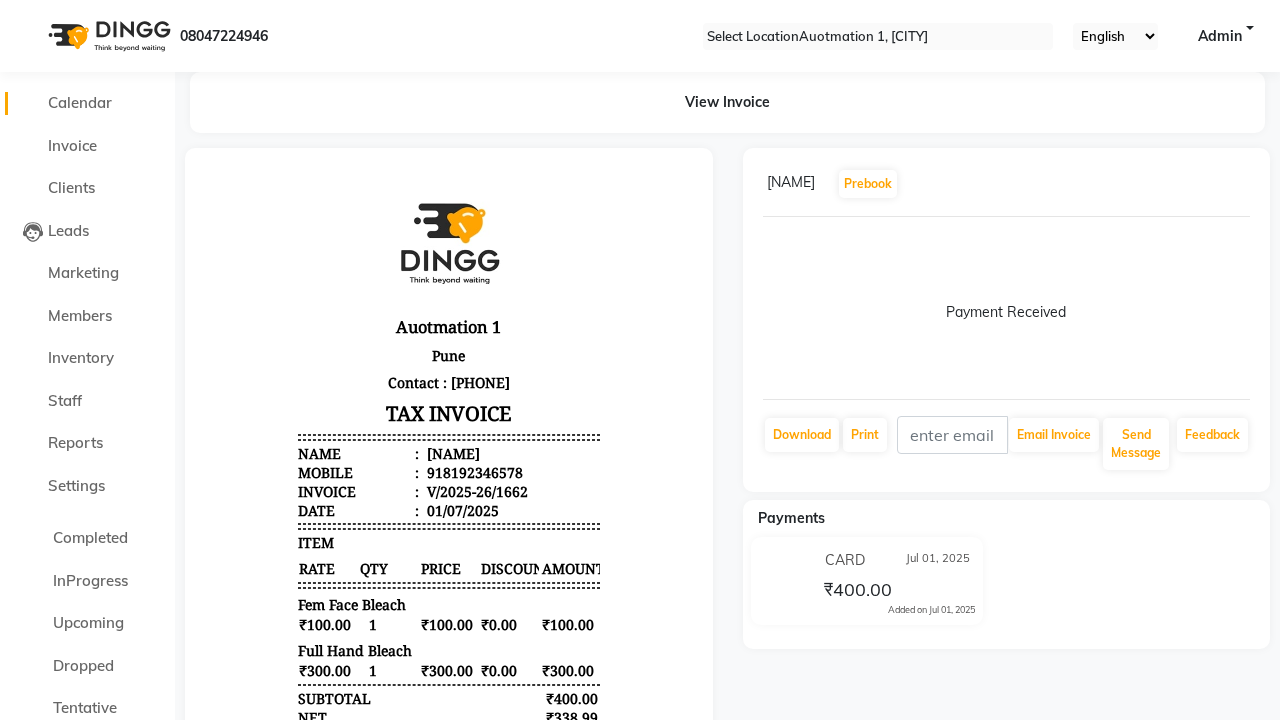 click on "Calendar" at bounding box center [80, 102] 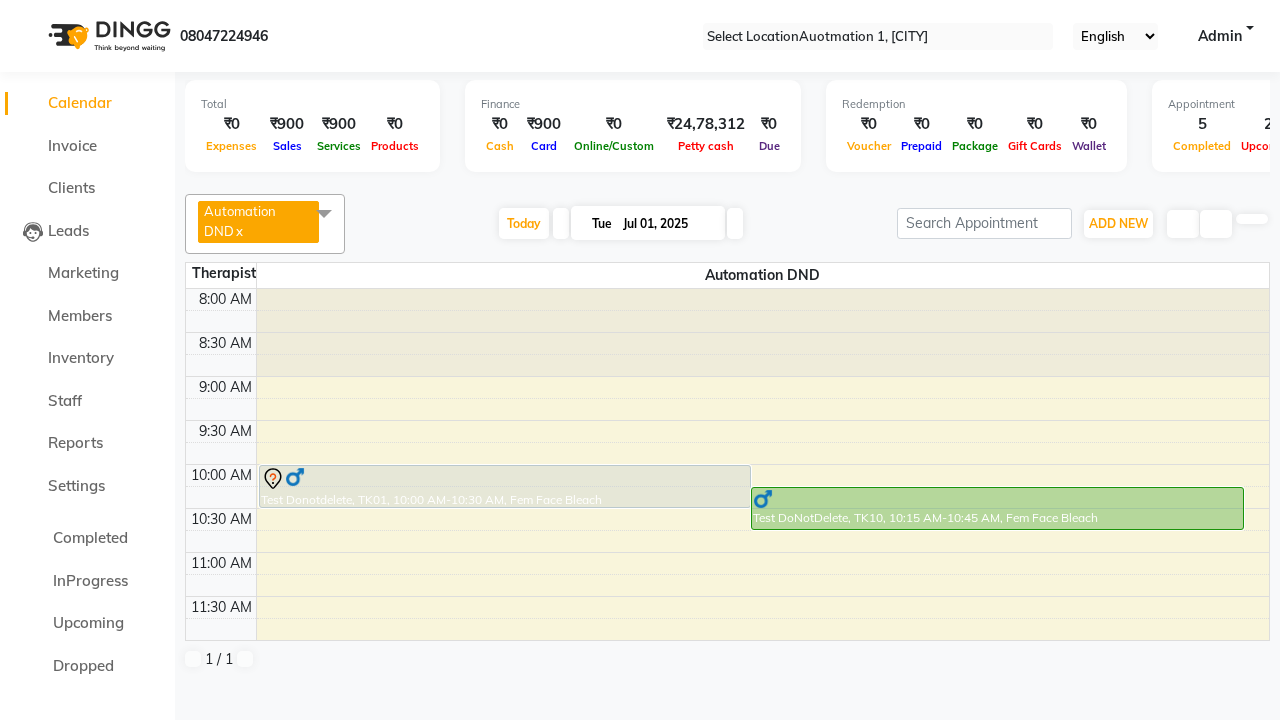 click on "Test DoNotDelete, TK13, 12:00 PM-12:45 PM, Fem Face Bleach,Full Hand Bleach" at bounding box center [505, 486] 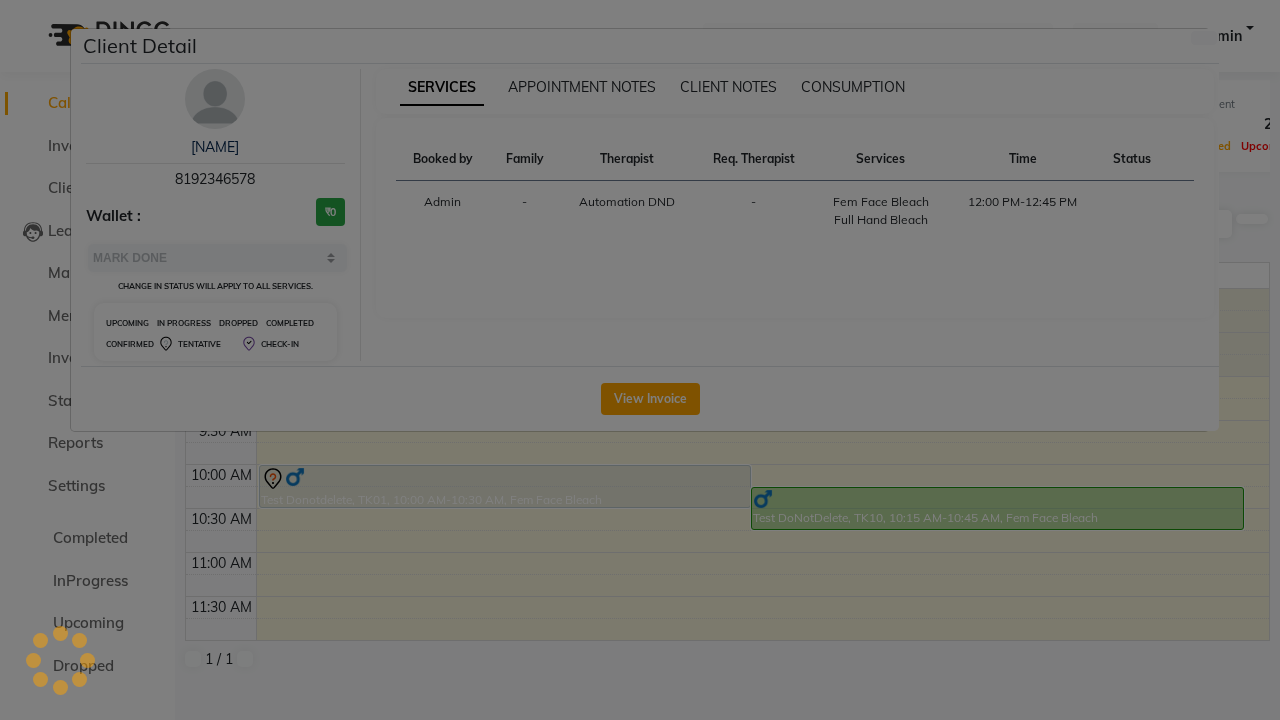 scroll, scrollTop: 209, scrollLeft: 0, axis: vertical 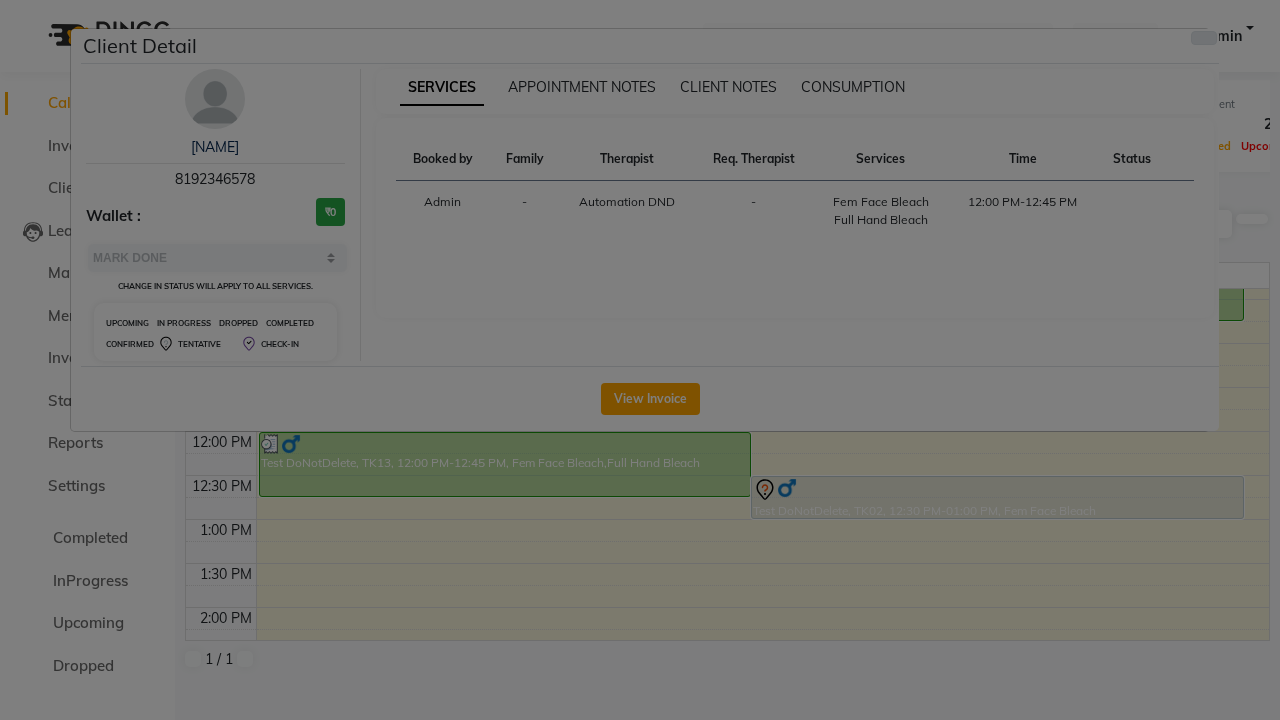 click at bounding box center [1204, 38] 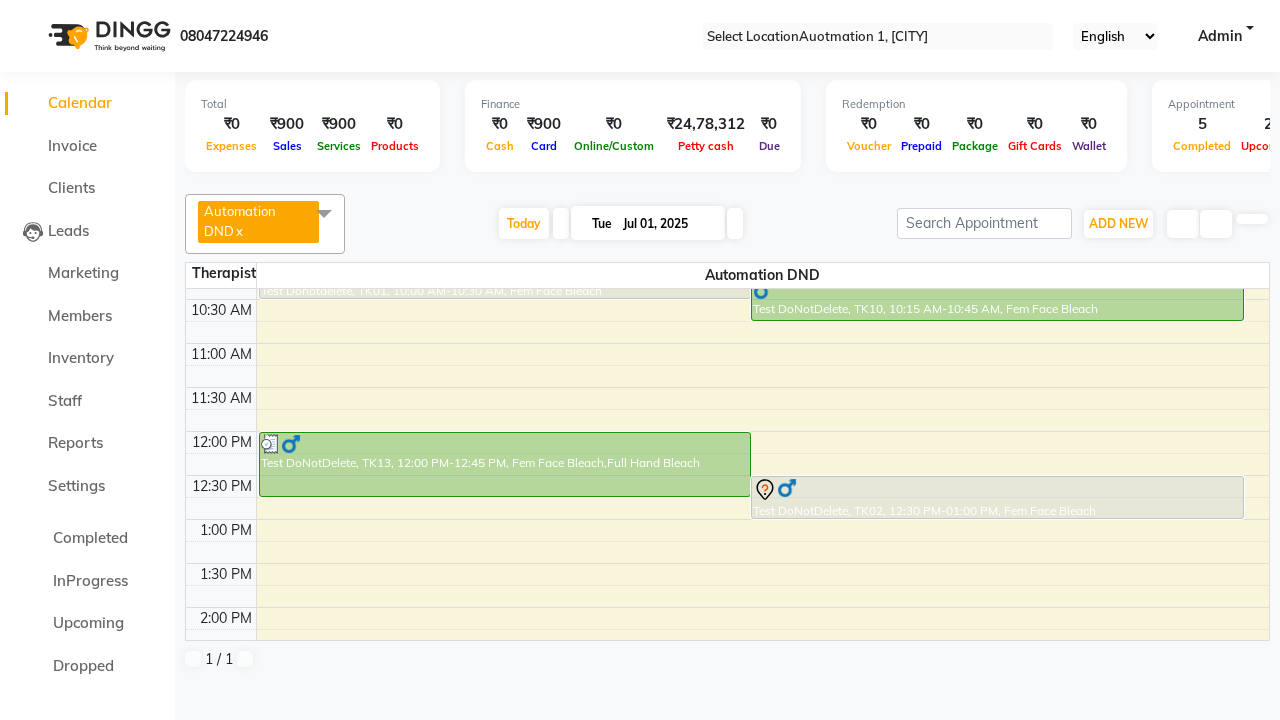 click at bounding box center [324, 213] 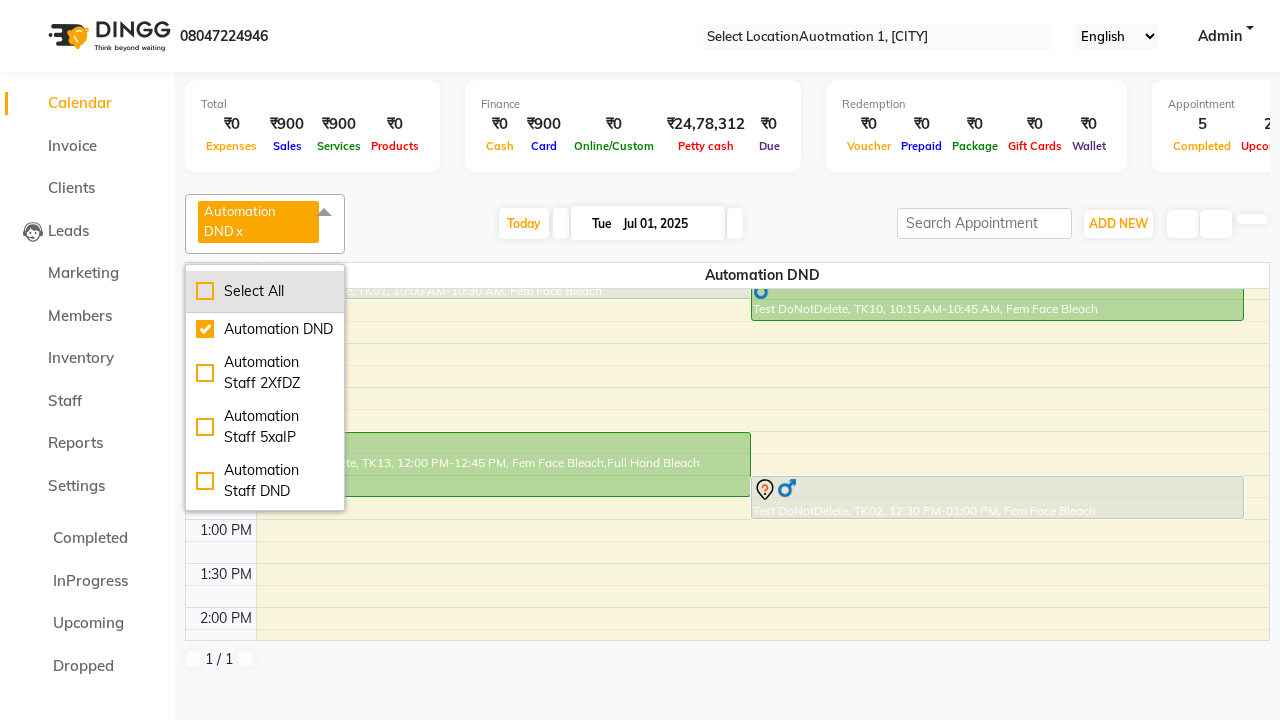 click on "Select All" at bounding box center [265, 291] 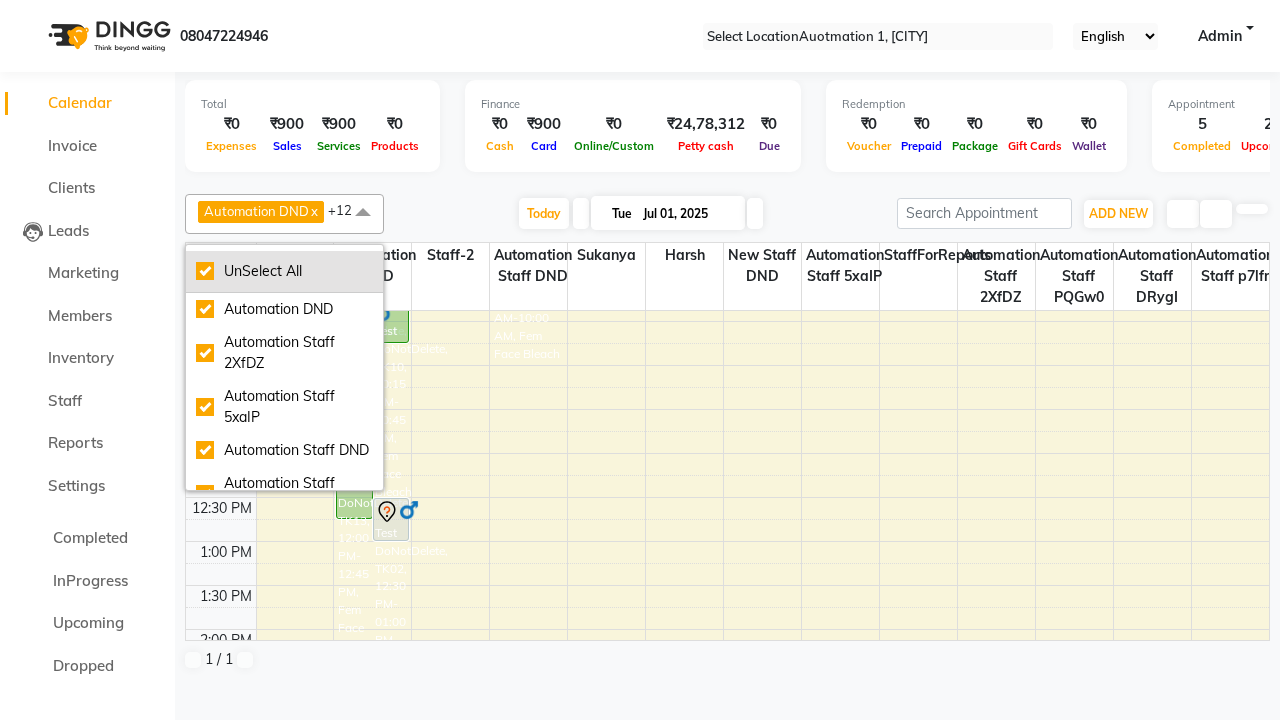 click on "UnSelect All" at bounding box center (284, 271) 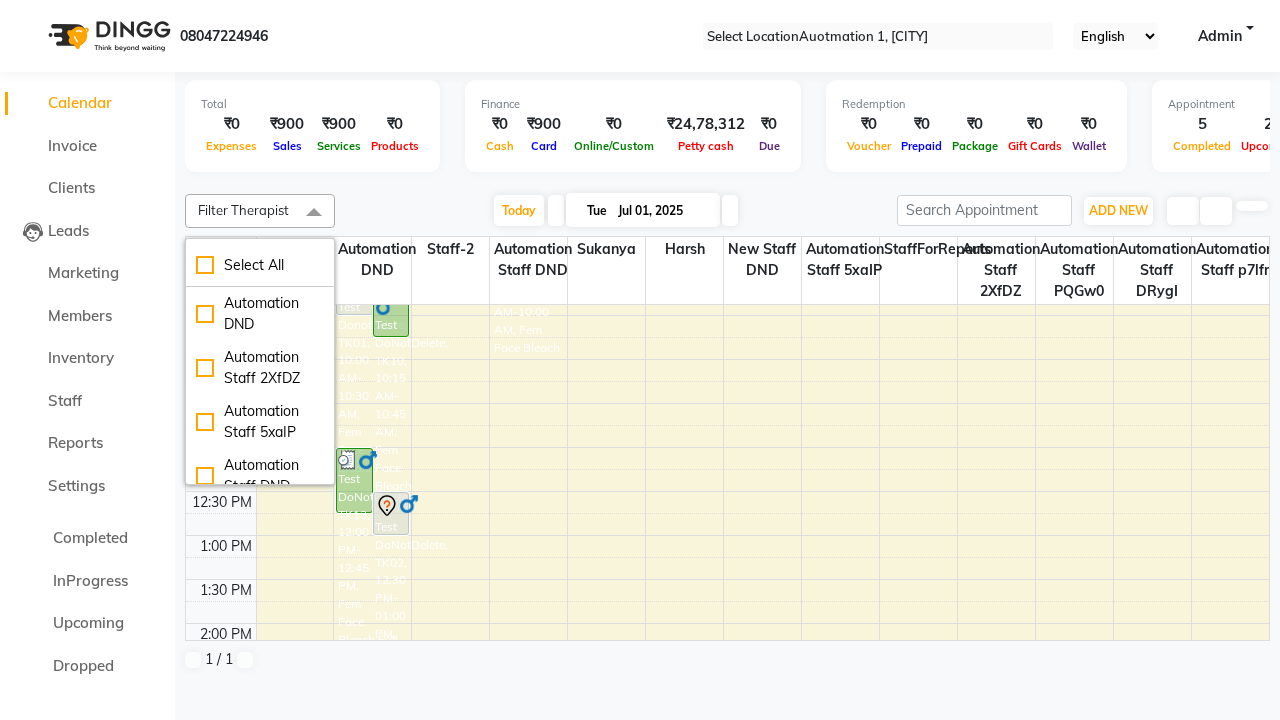 click at bounding box center (314, 213) 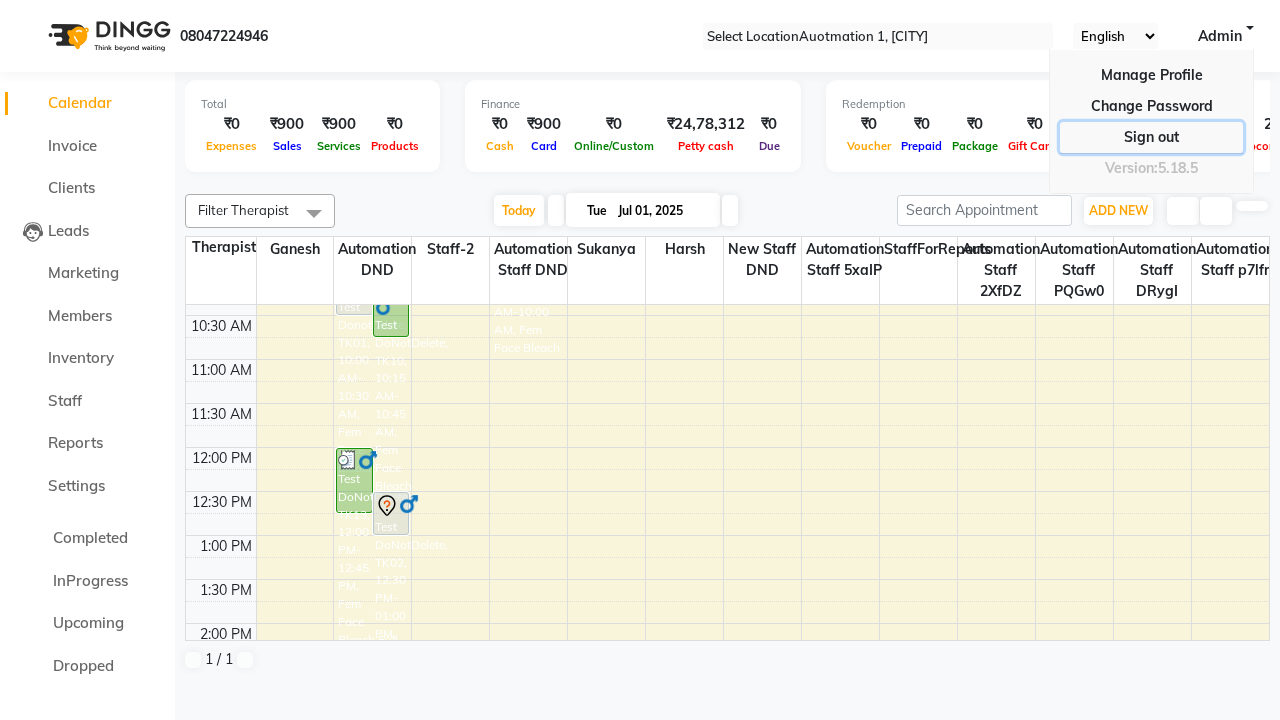 click on "Sign out" at bounding box center (1151, 106) 